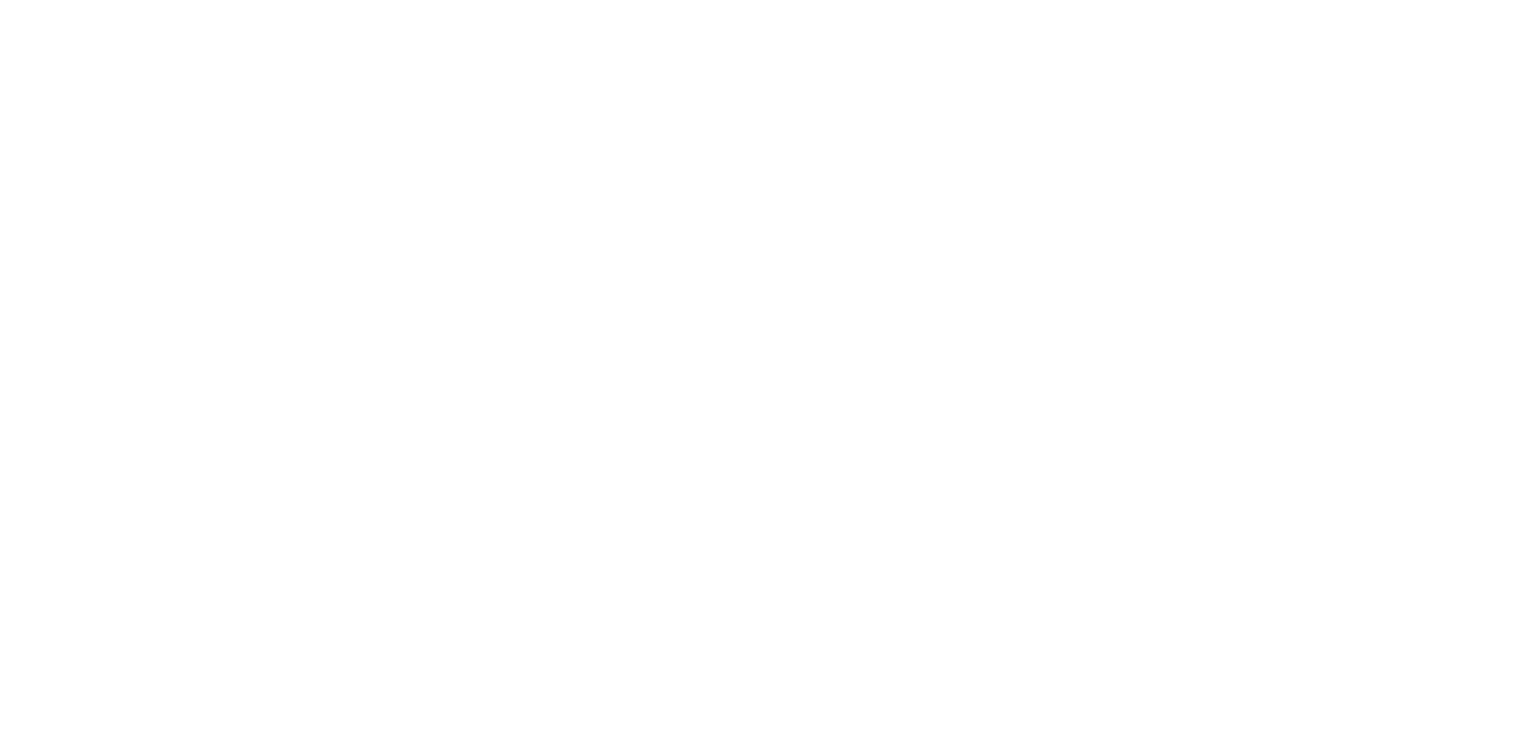 scroll, scrollTop: 0, scrollLeft: 0, axis: both 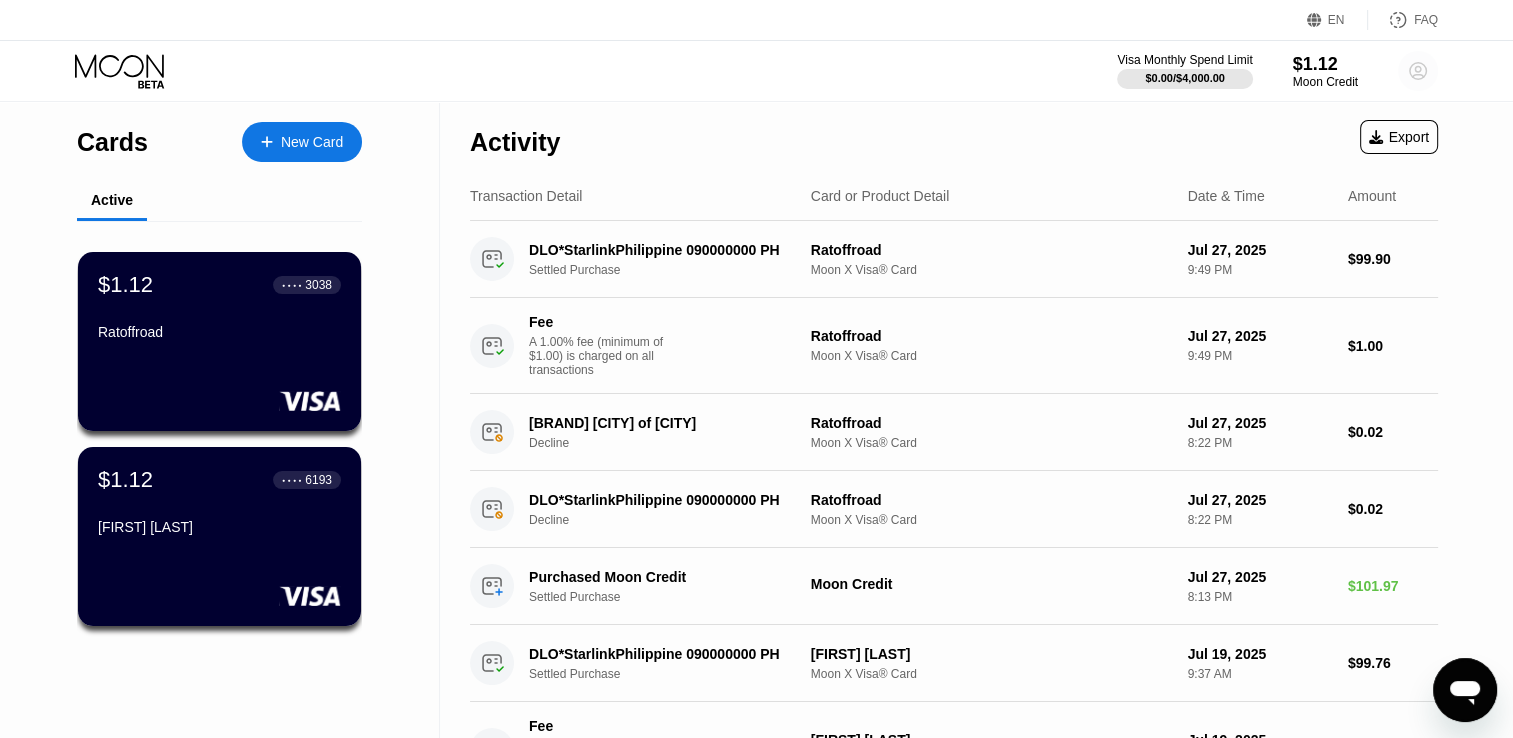 click 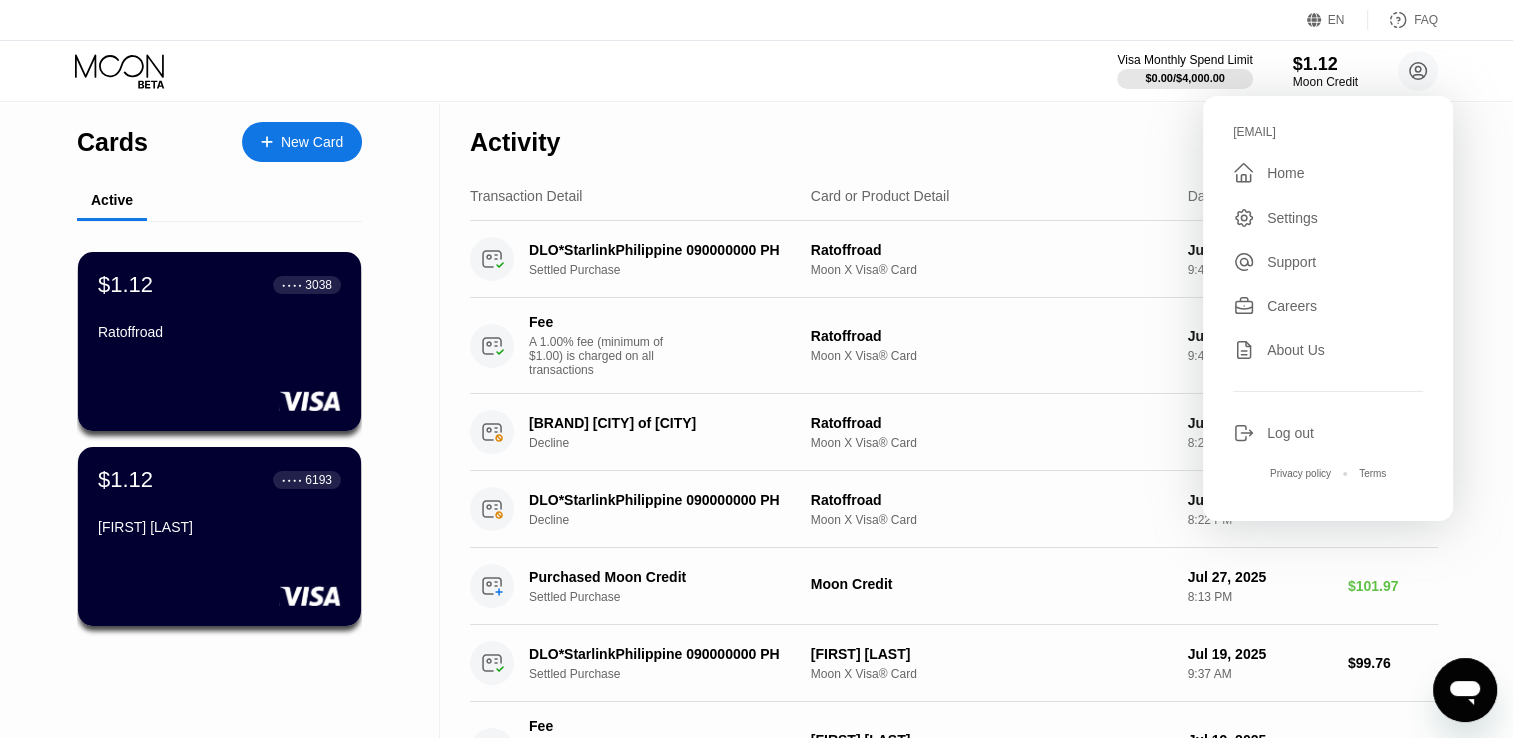 click on "Activity Export" at bounding box center [954, 137] 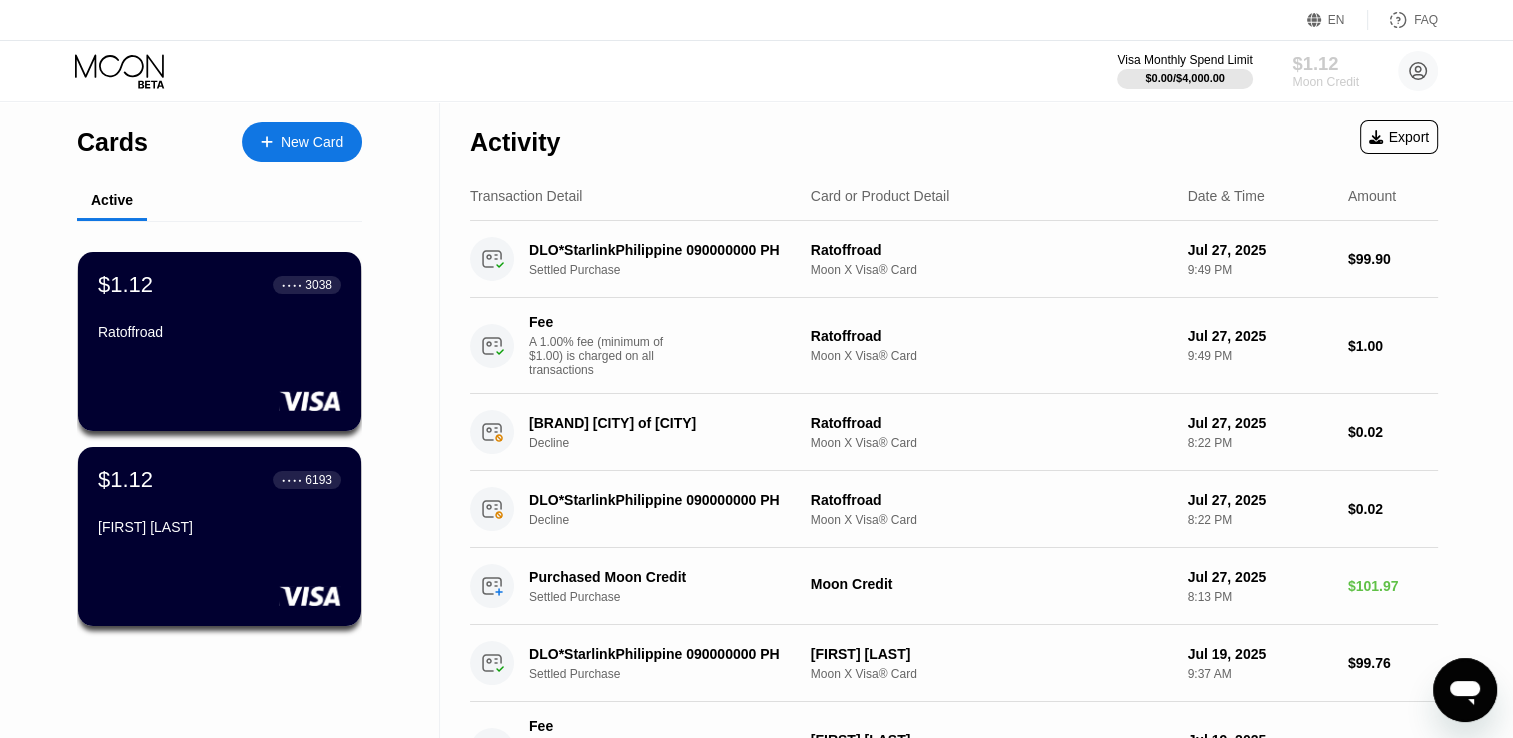 click on "Moon Credit" at bounding box center (1325, 82) 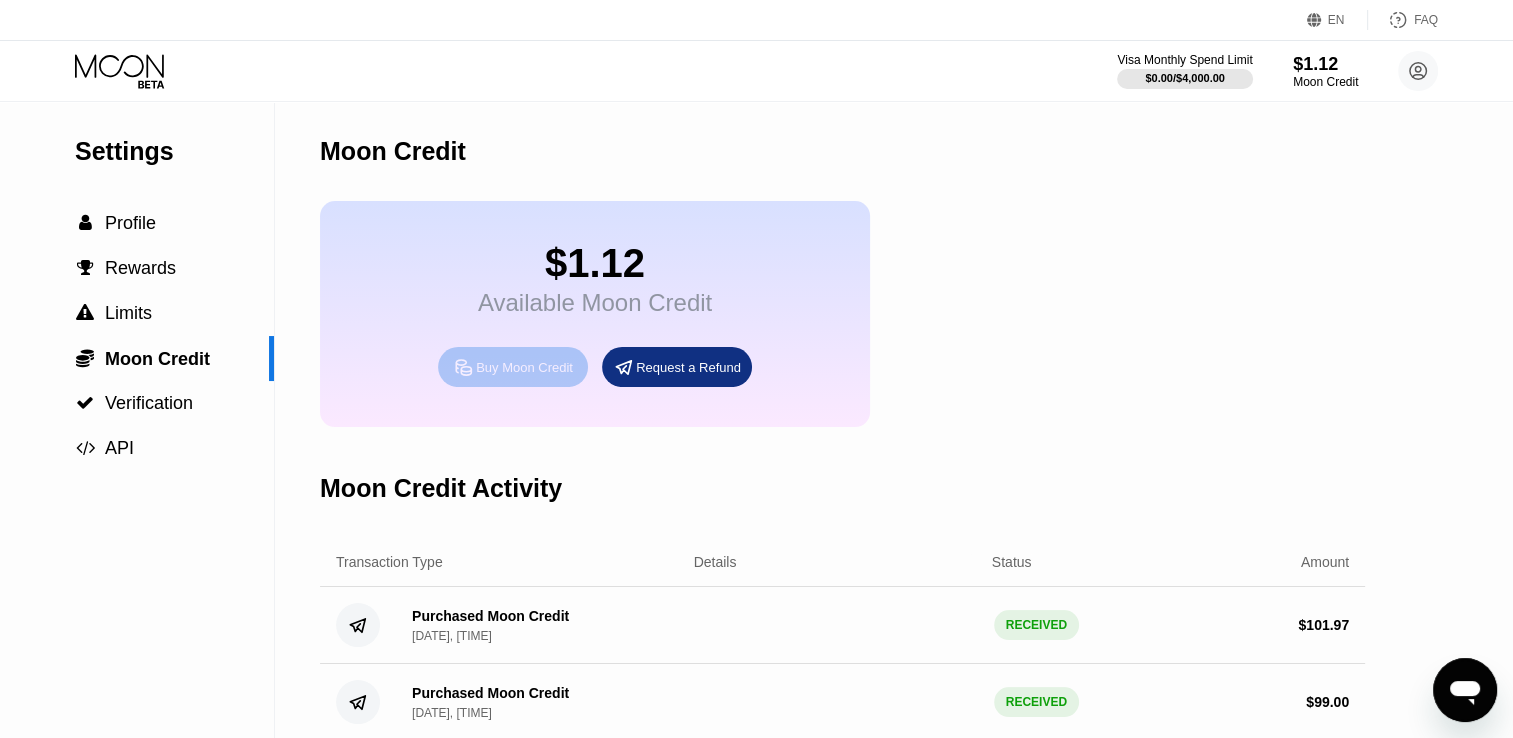 click on "Buy Moon Credit" at bounding box center (524, 367) 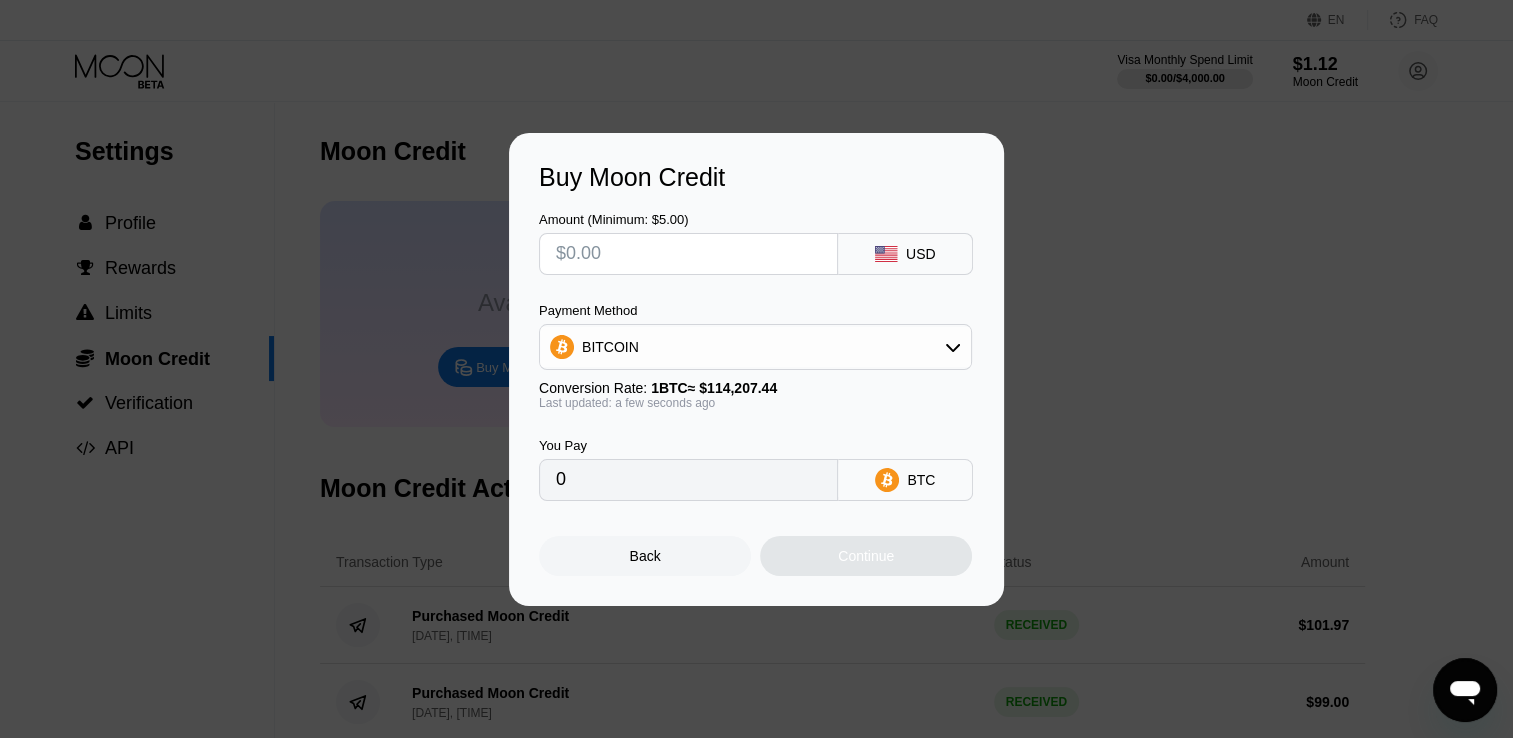 click at bounding box center [688, 254] 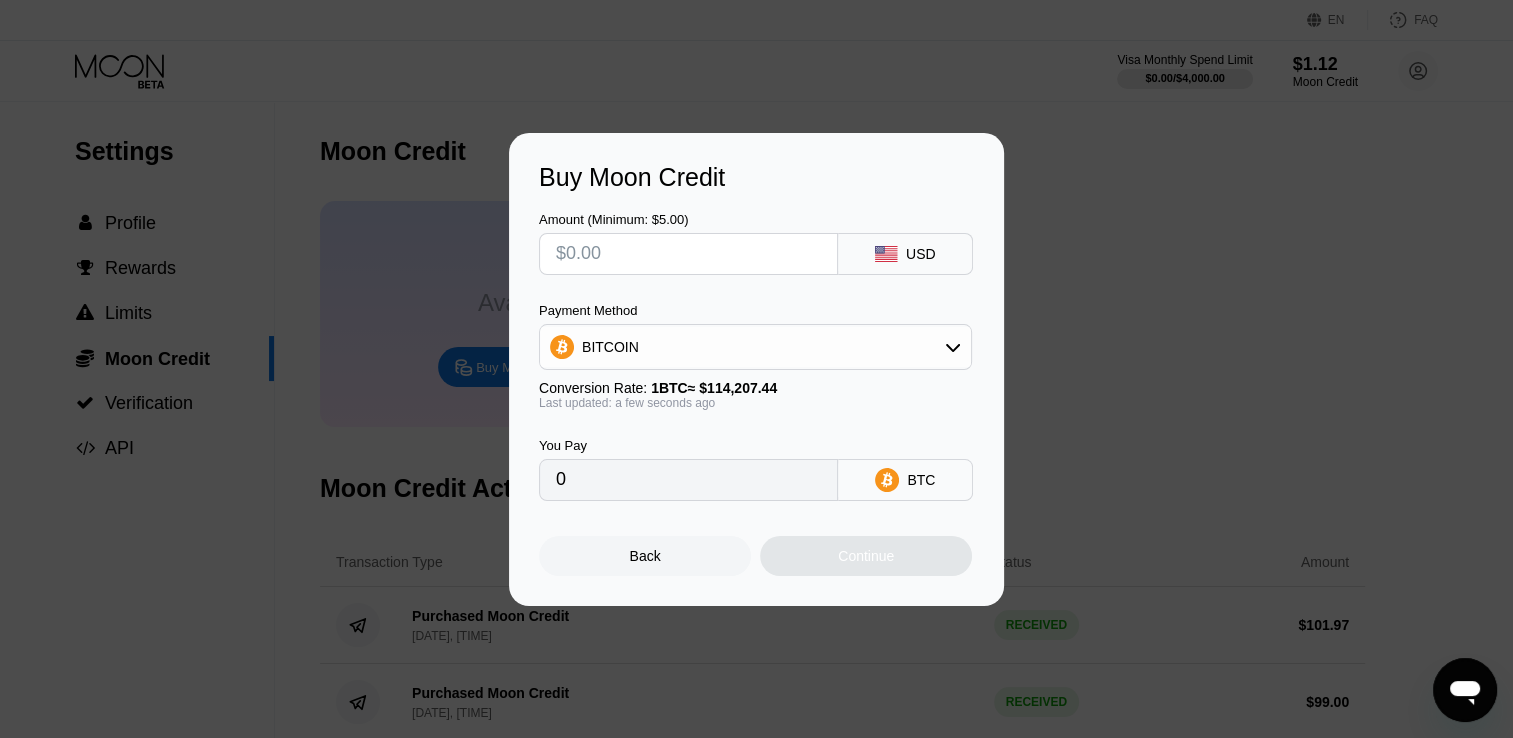 type on "$1" 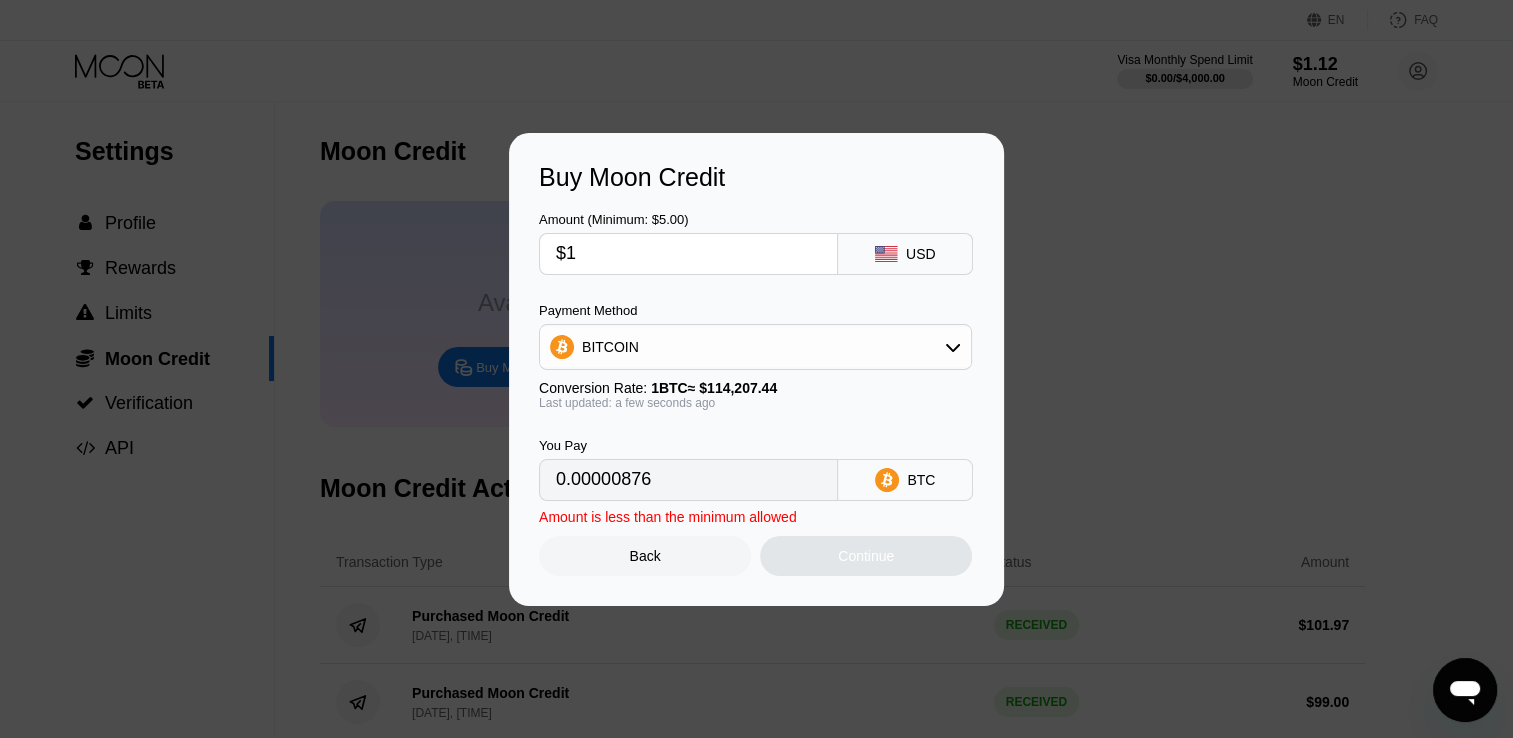 type on "0.00000876" 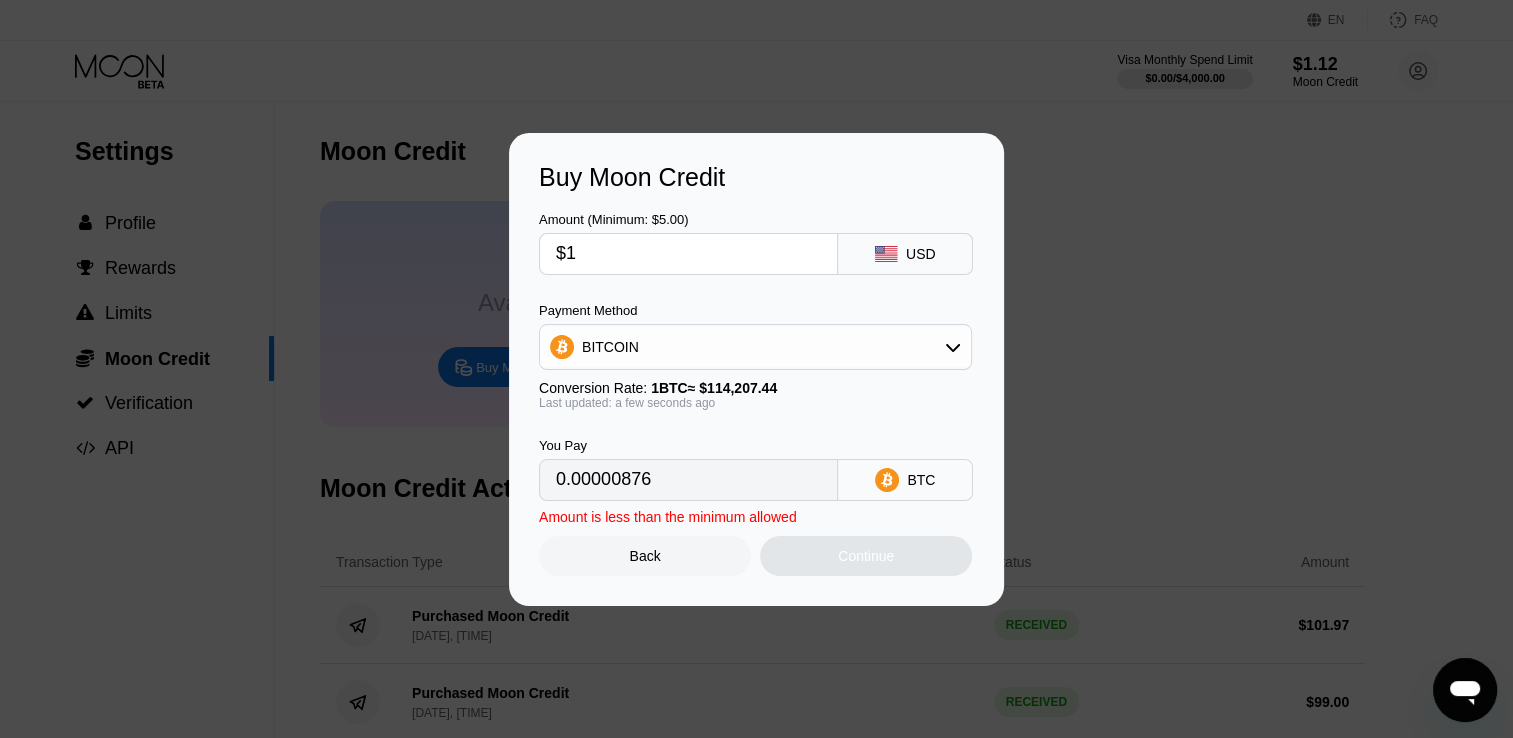 type on "$10" 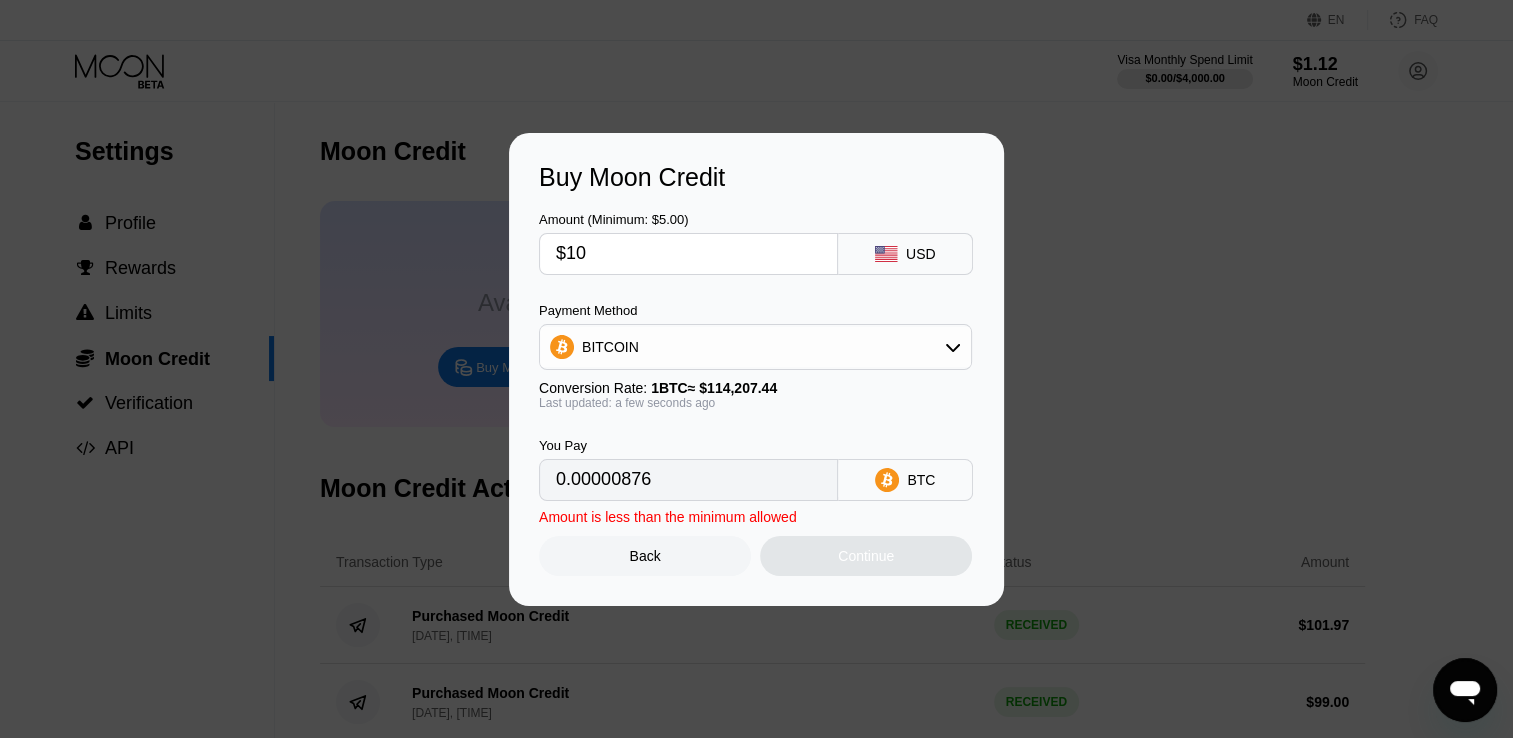 type on "0.00008756" 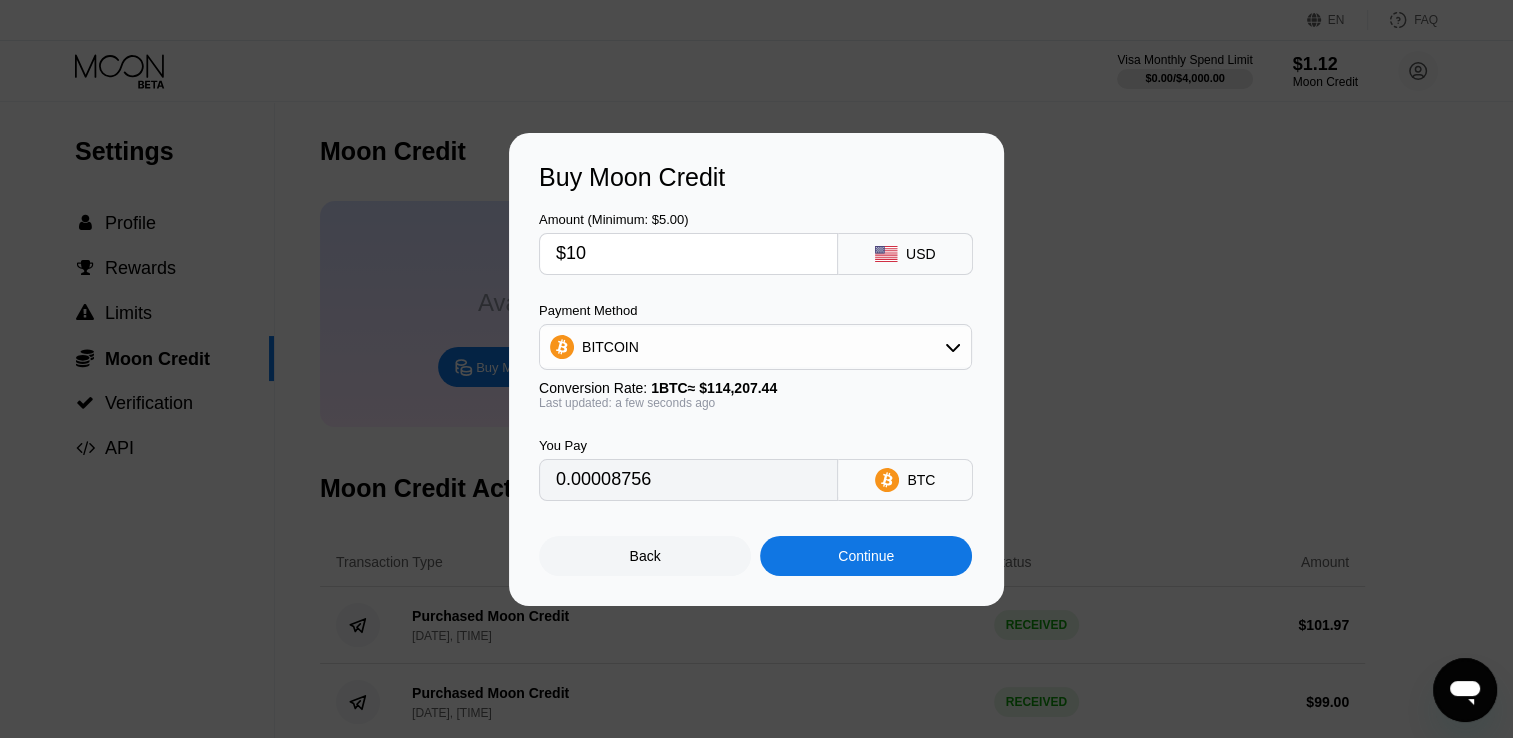 type on "$100" 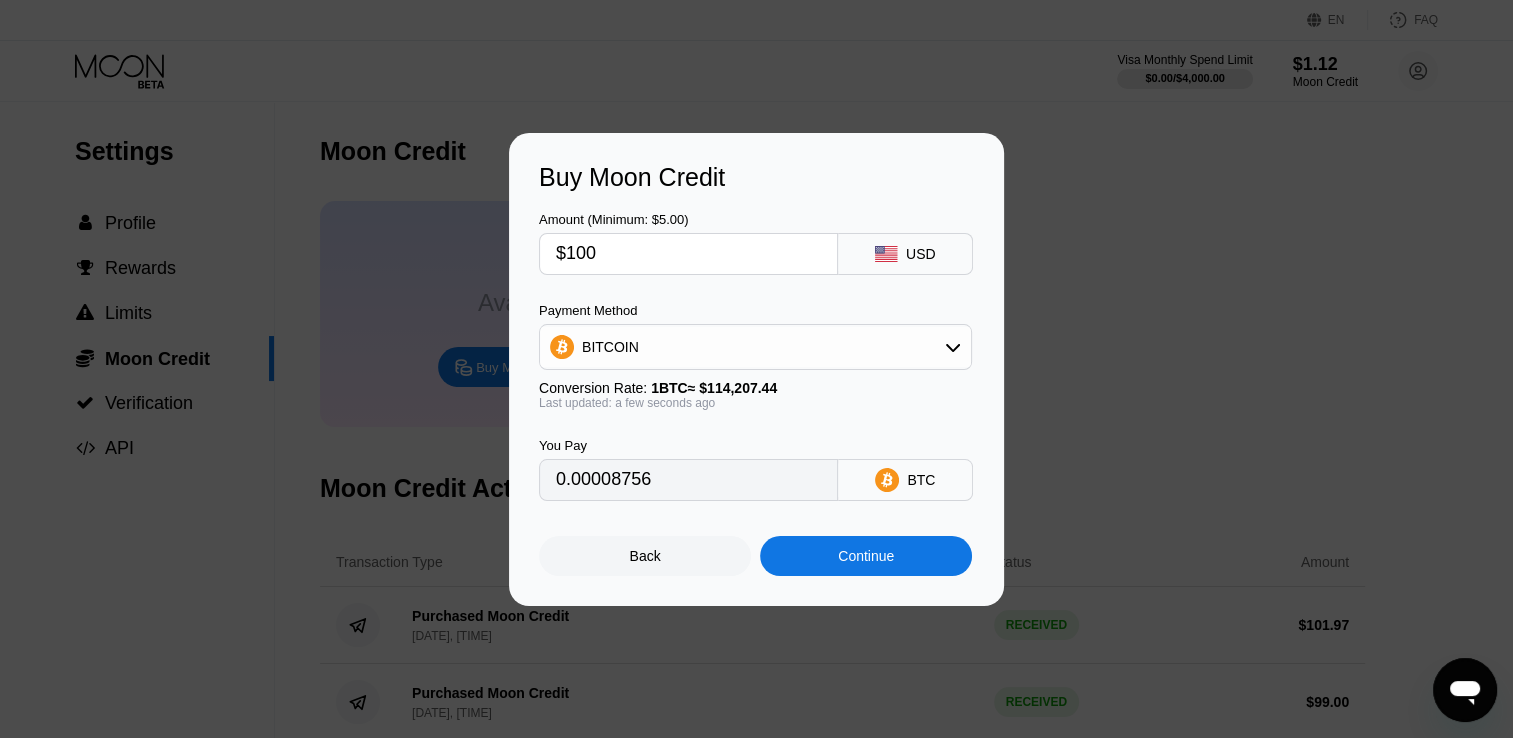 type on "0.00087560" 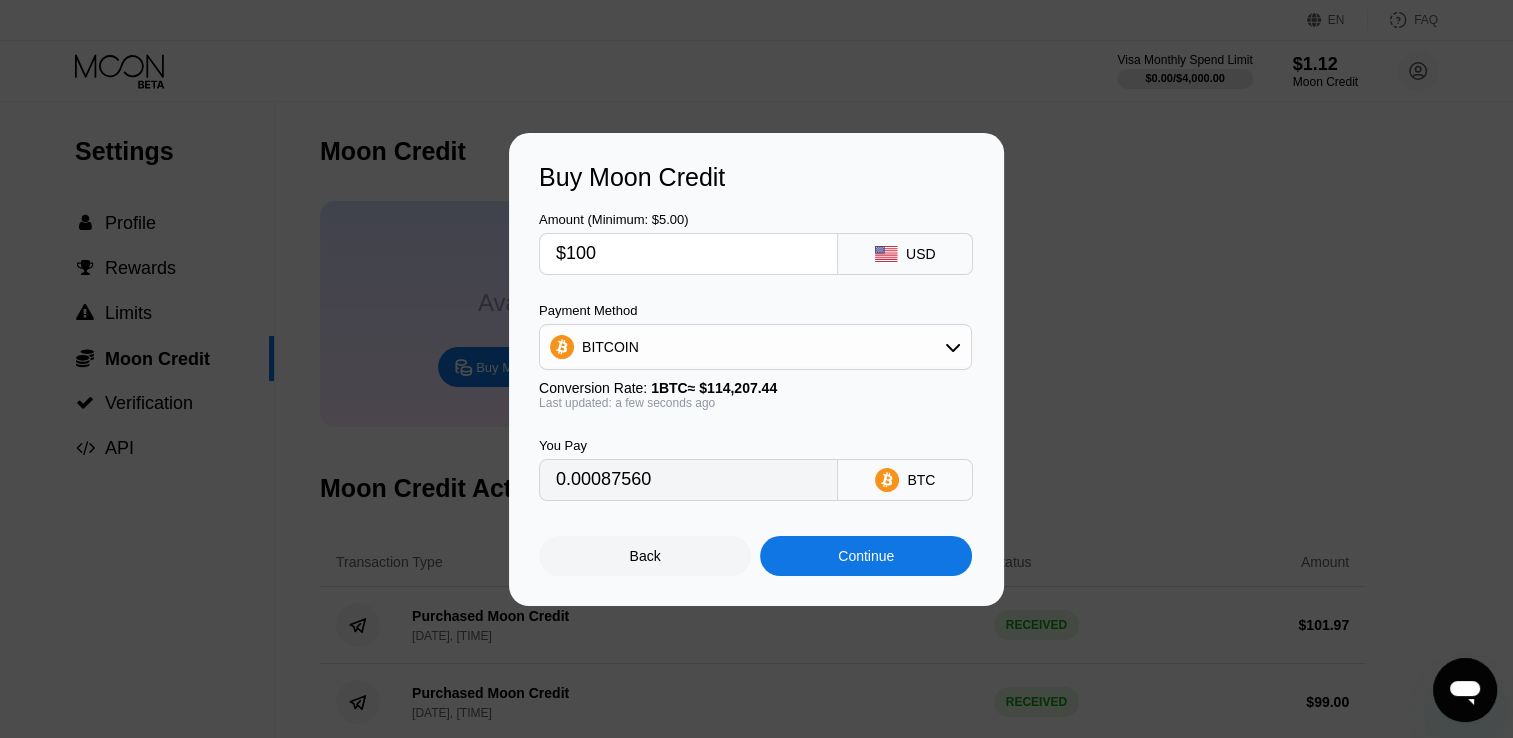 type on "$100" 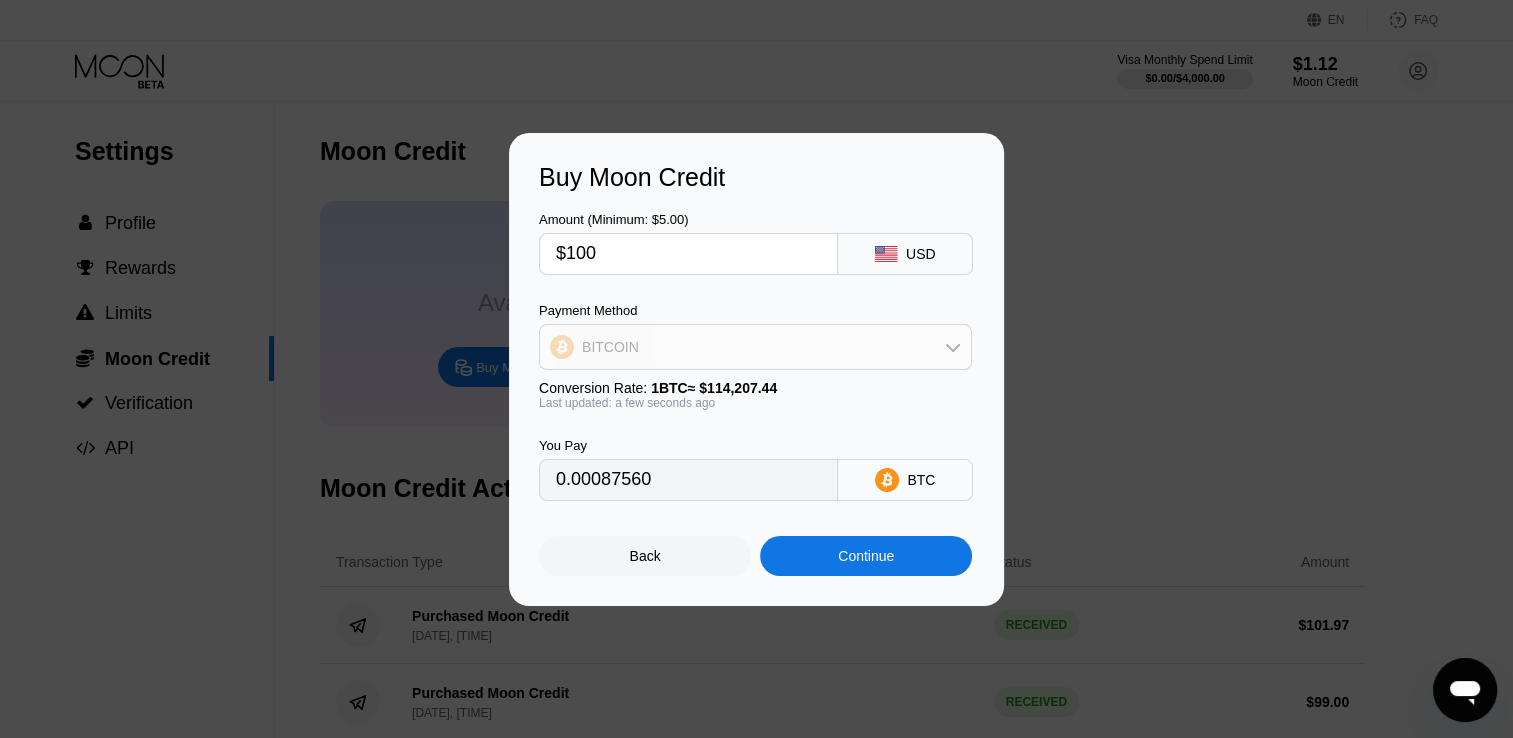 click on "BITCOIN" at bounding box center [755, 347] 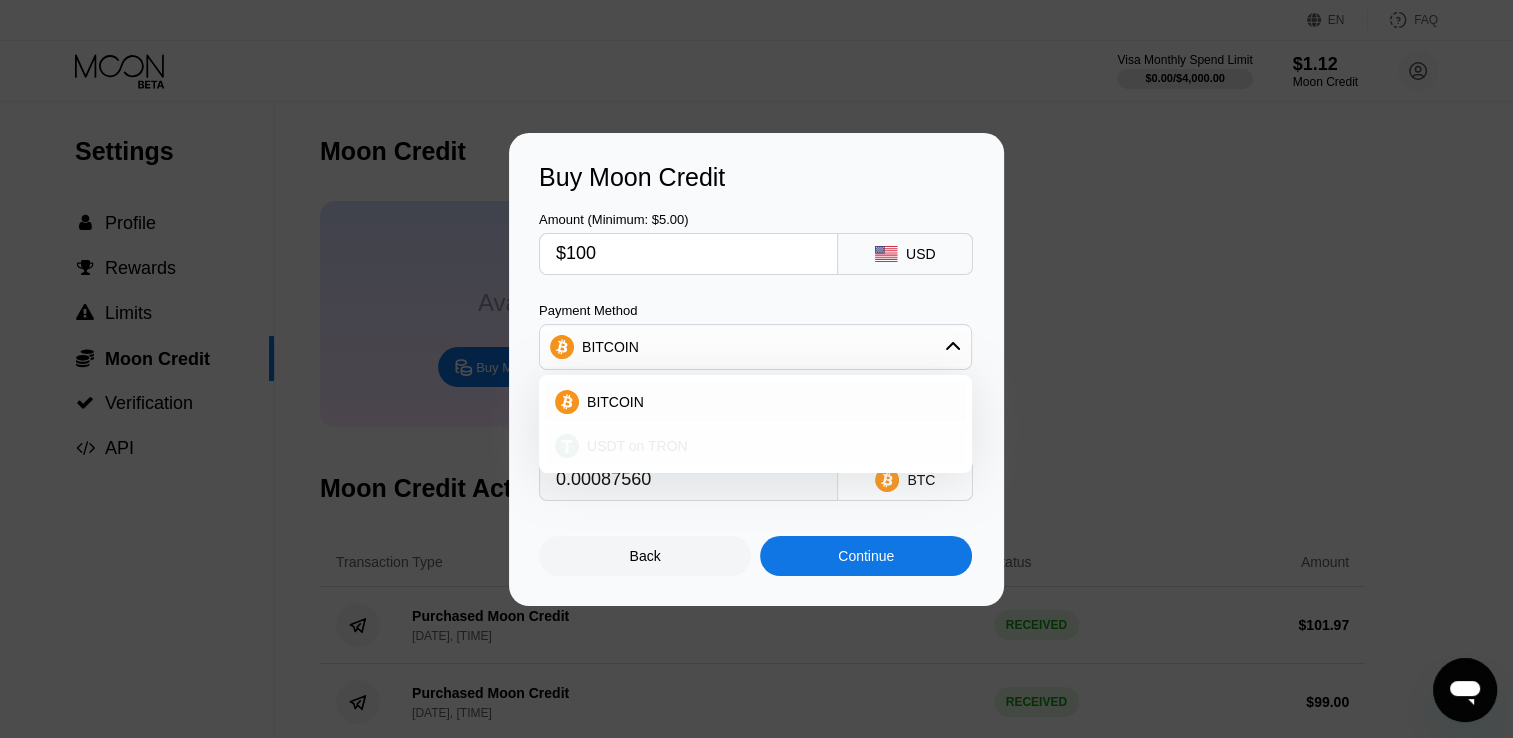click on "USDT on TRON" at bounding box center [637, 446] 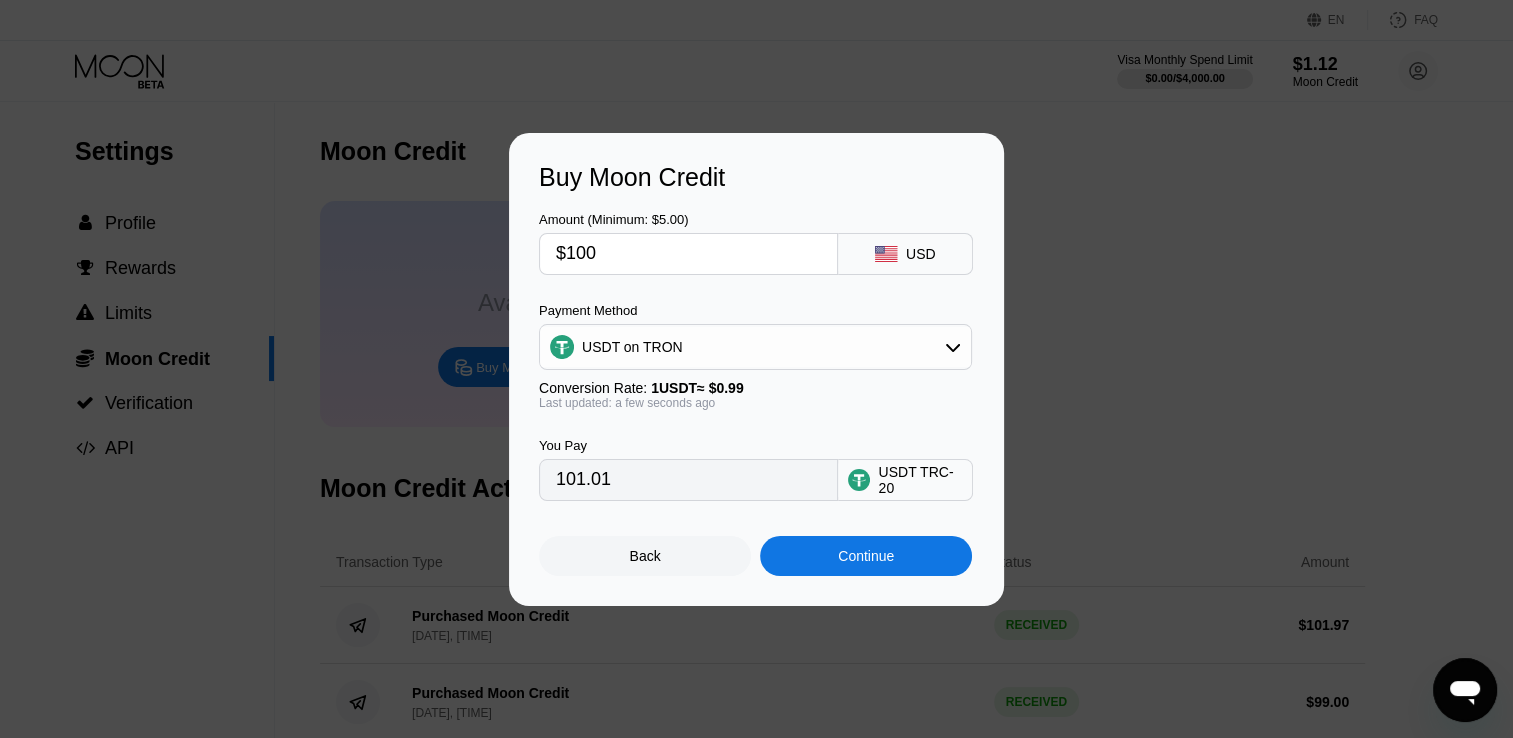 click on "$100" at bounding box center [688, 254] 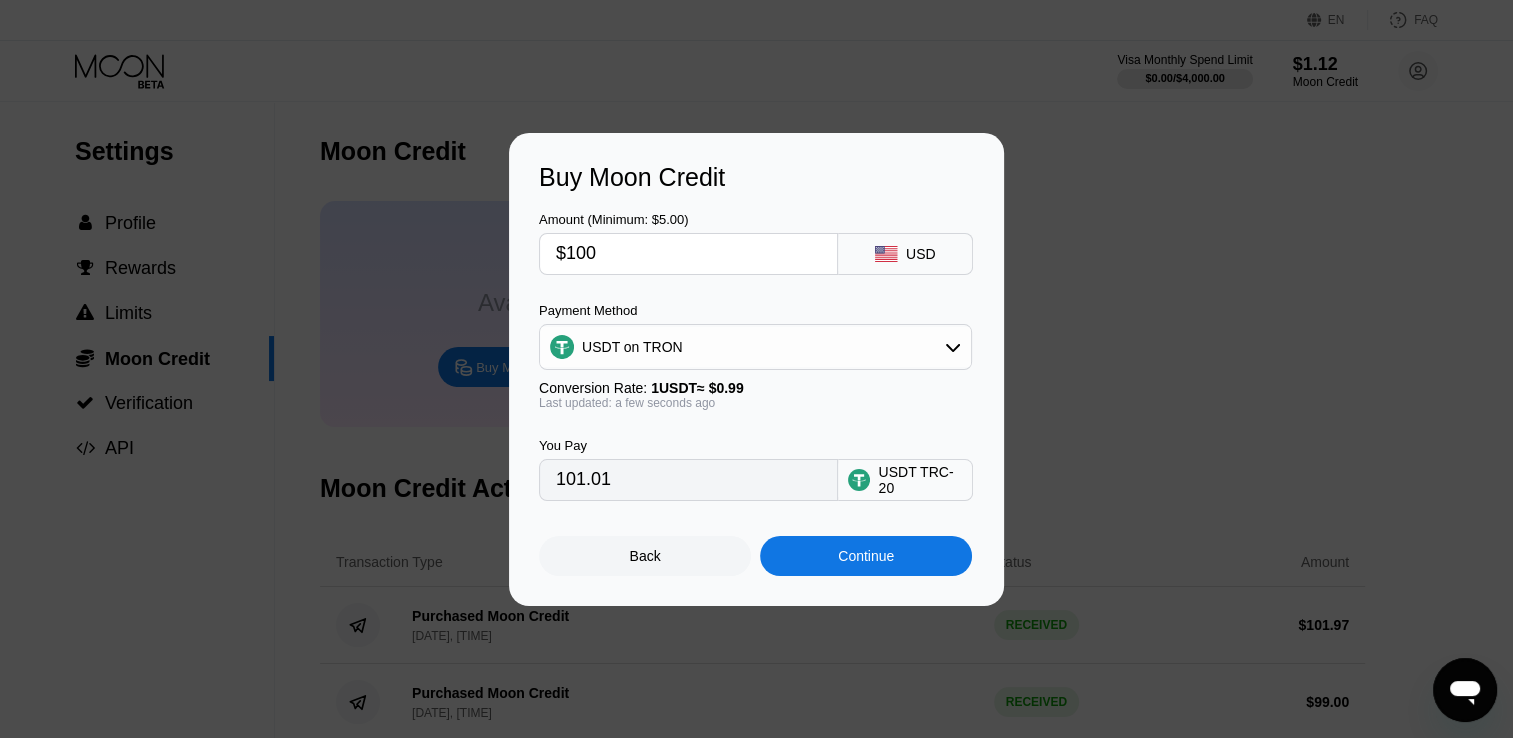 type on "$10" 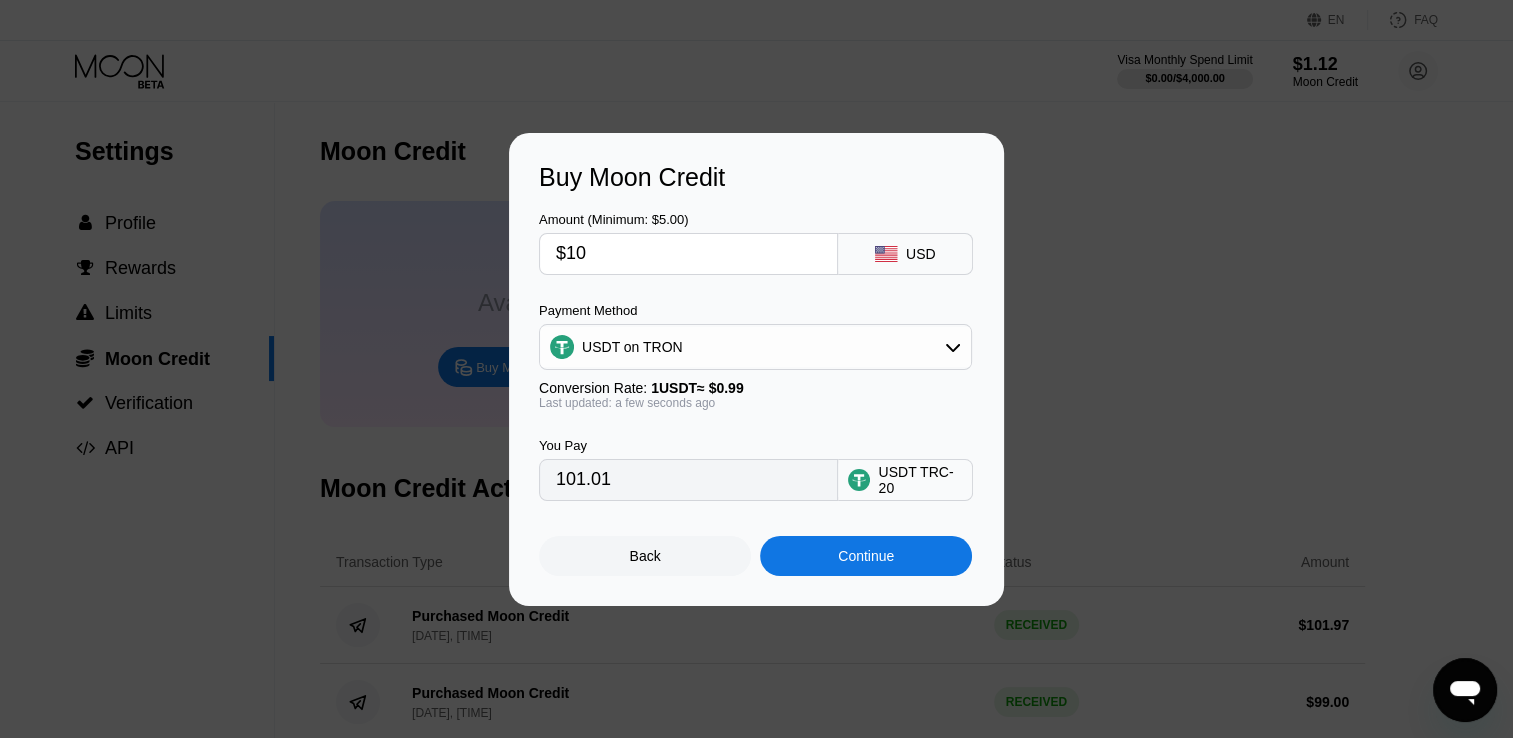 type on "10.10" 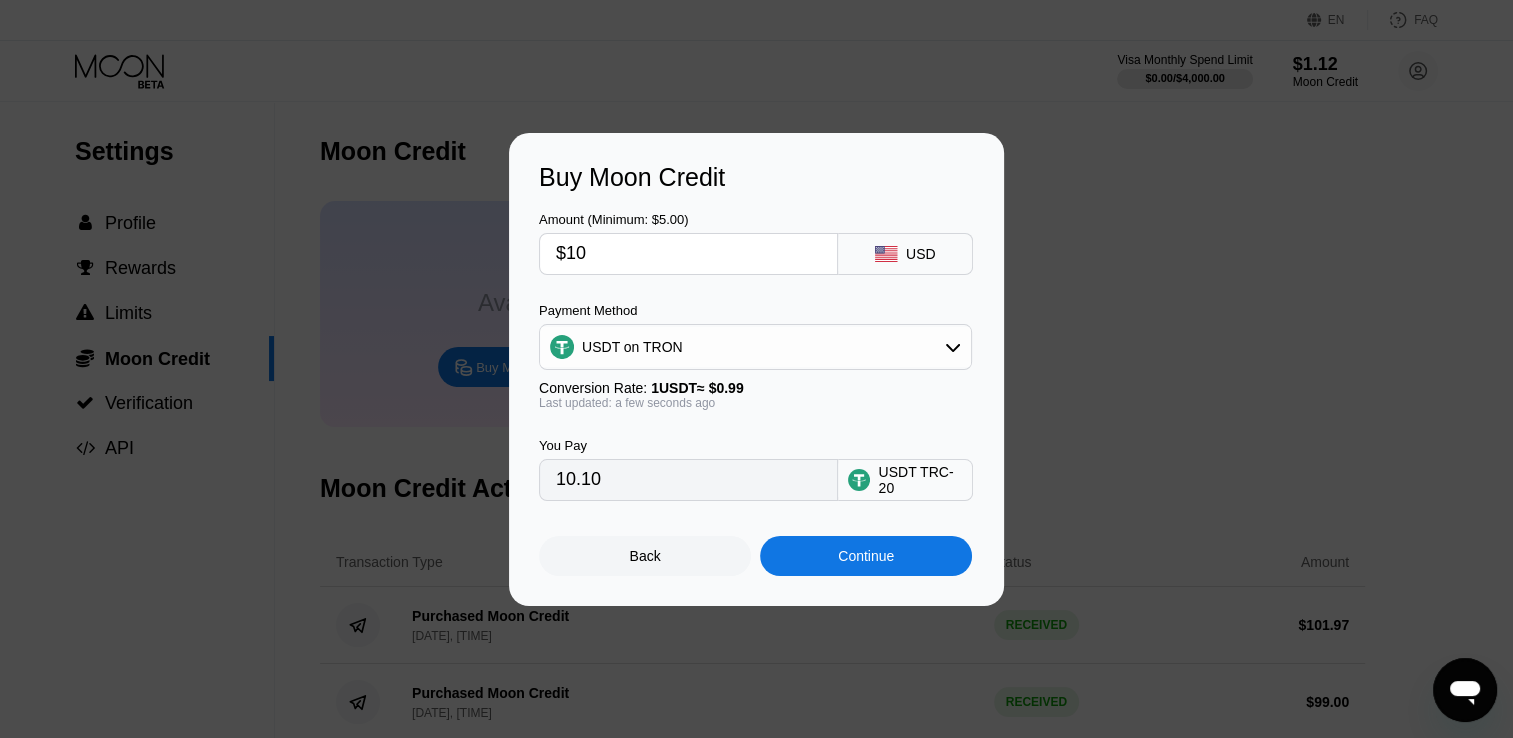 type on "$100" 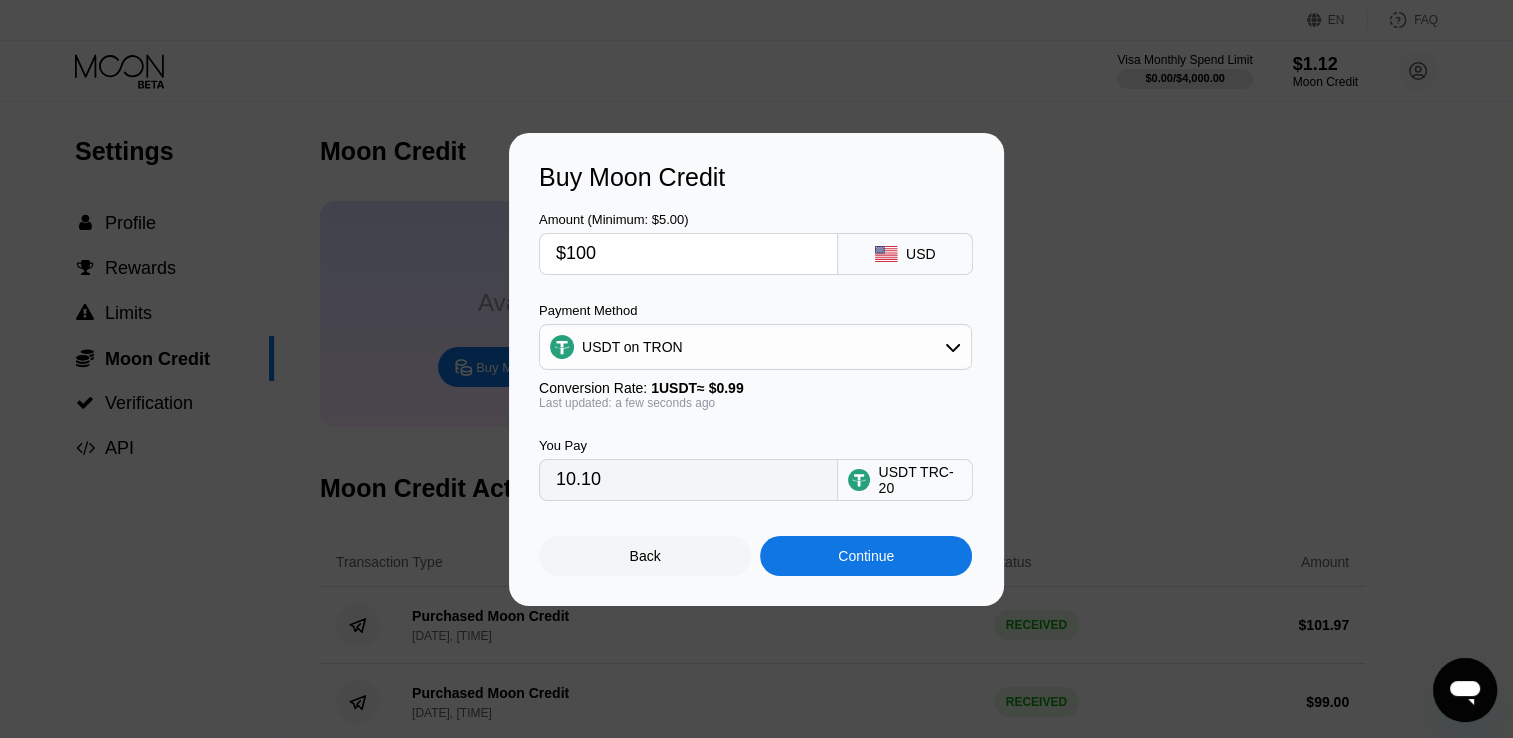 type on "101.01" 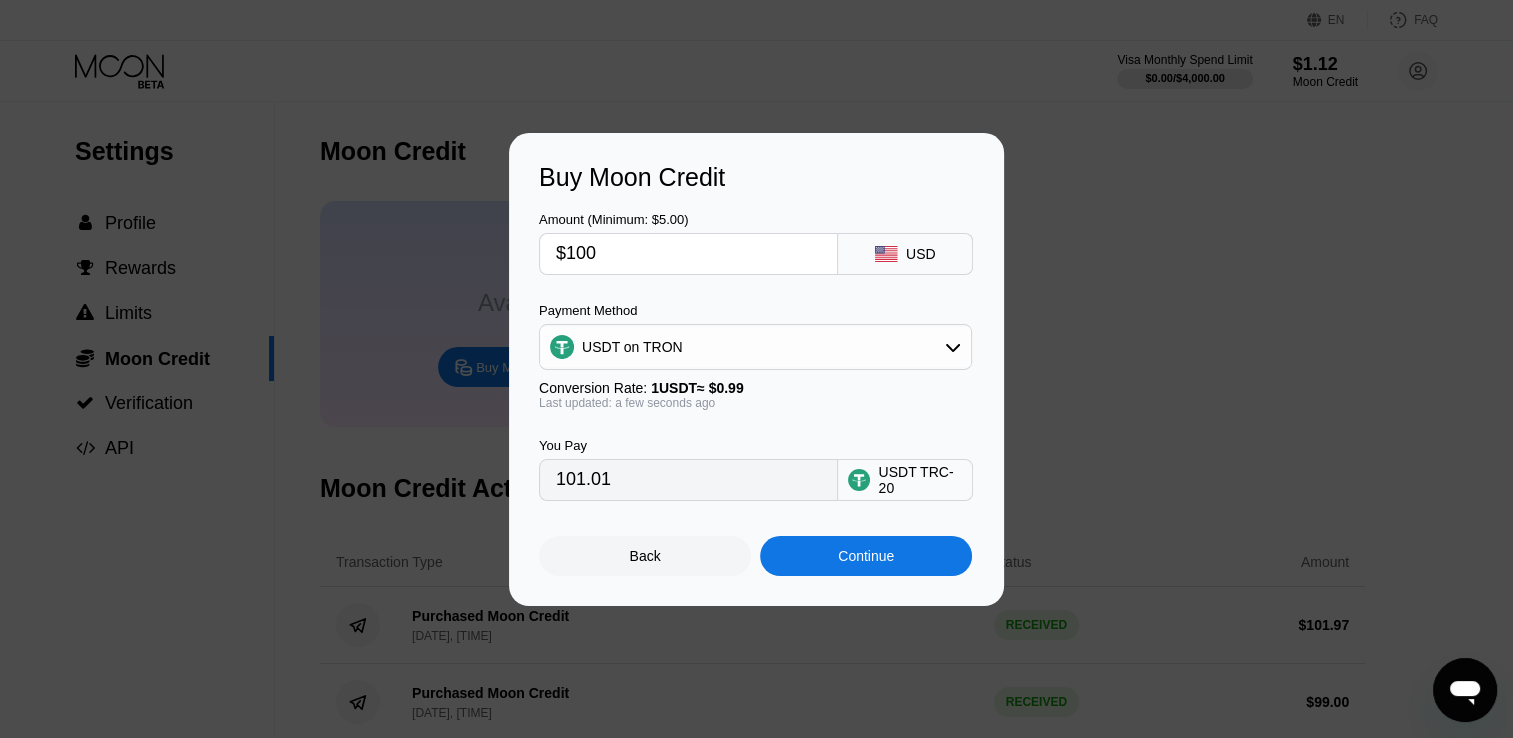 type on "$10" 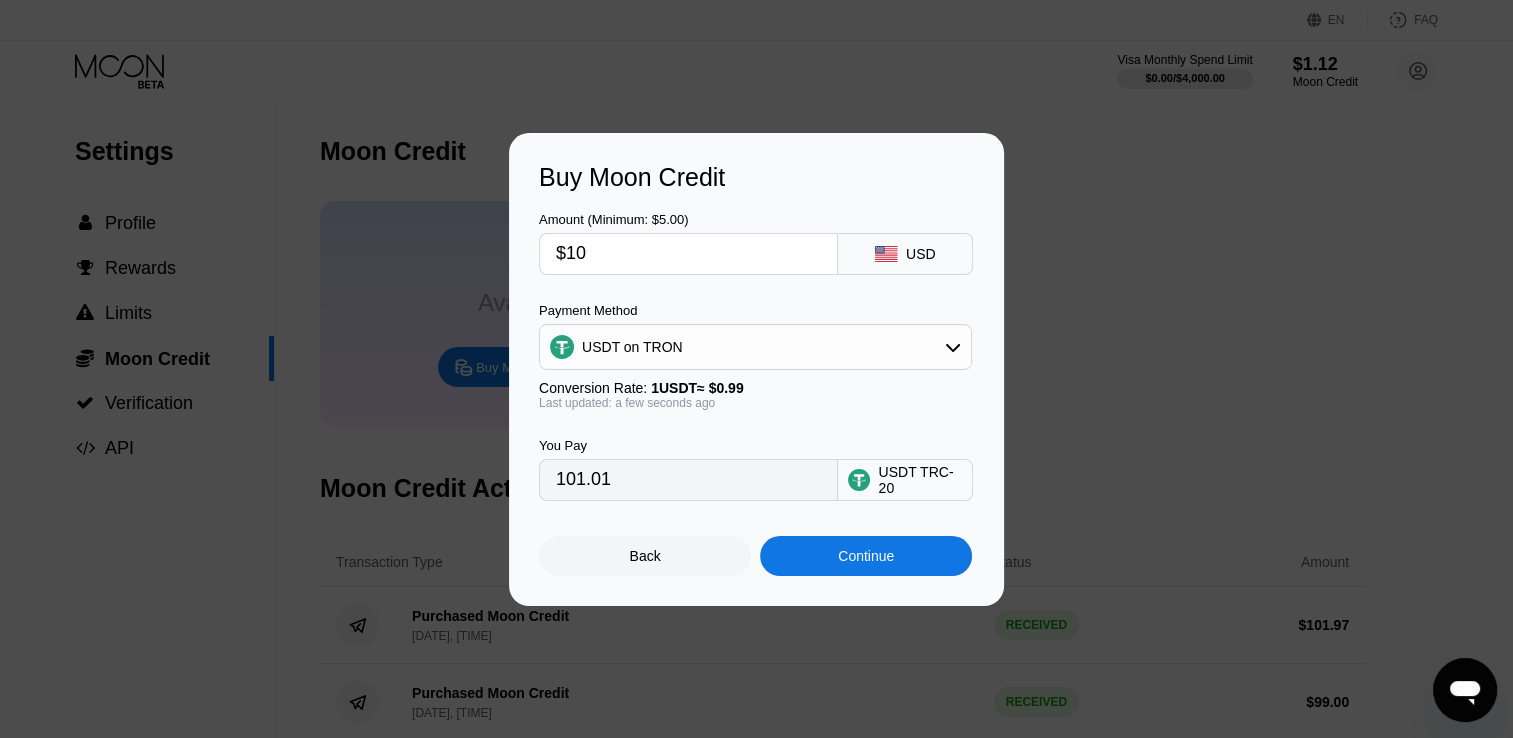 type on "10.10" 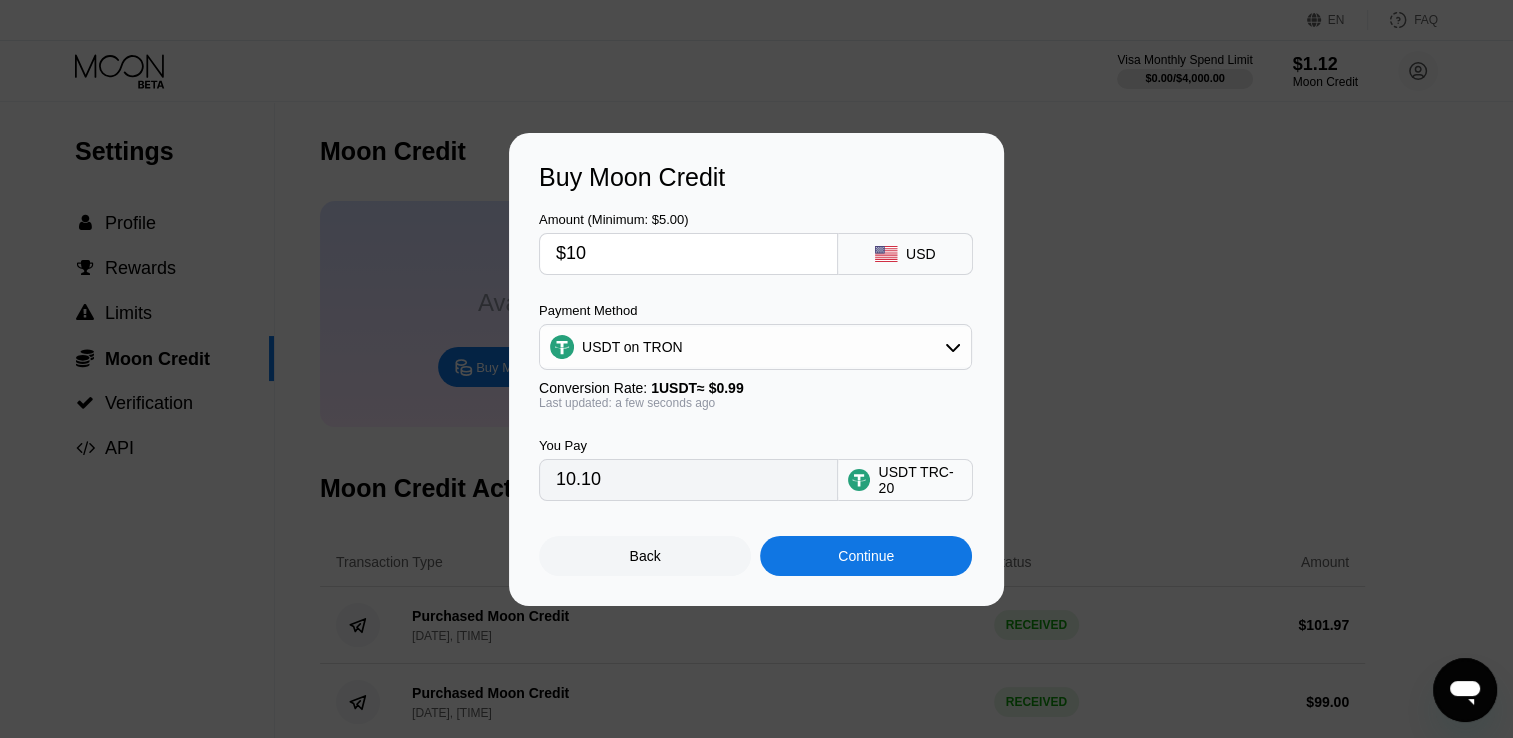 type on "$1" 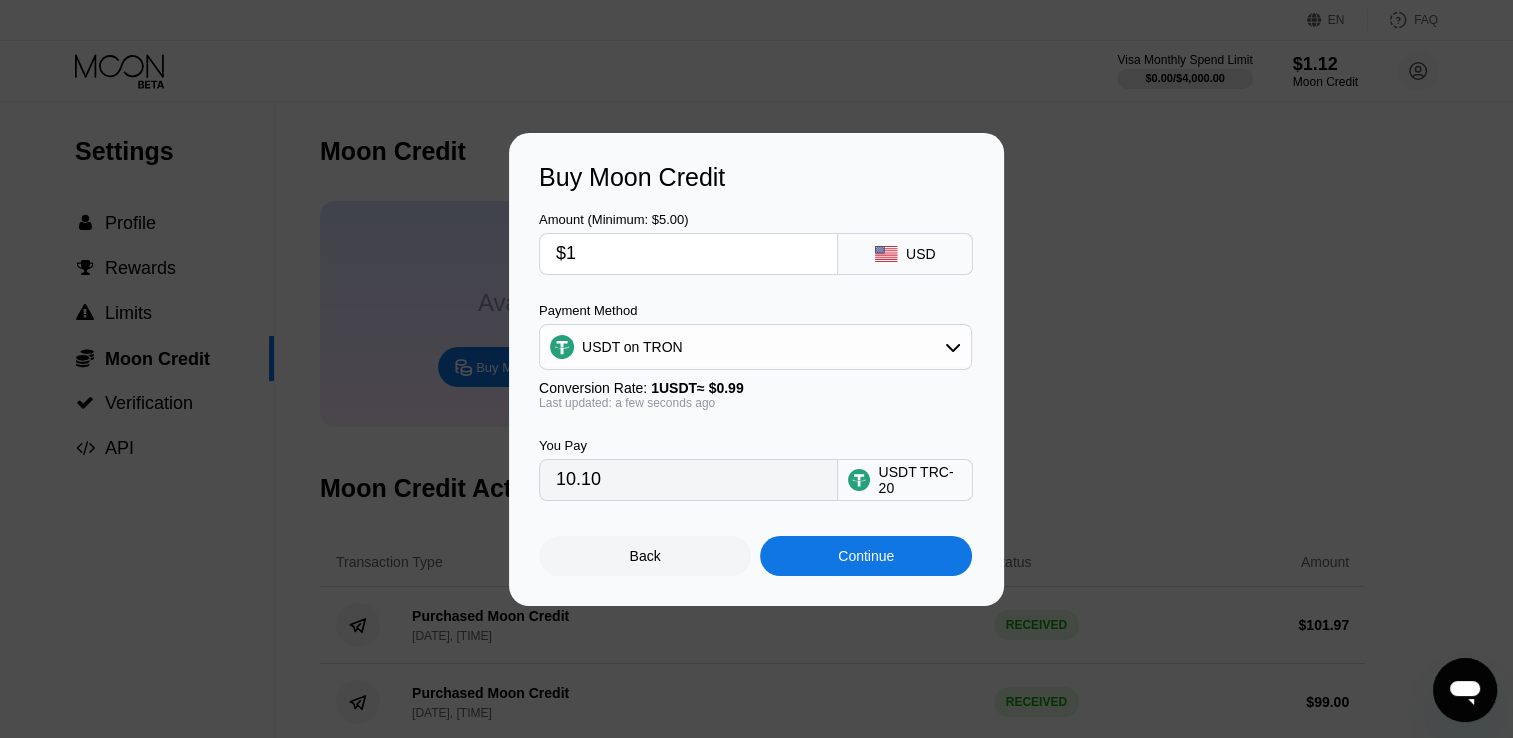 type on "1.01" 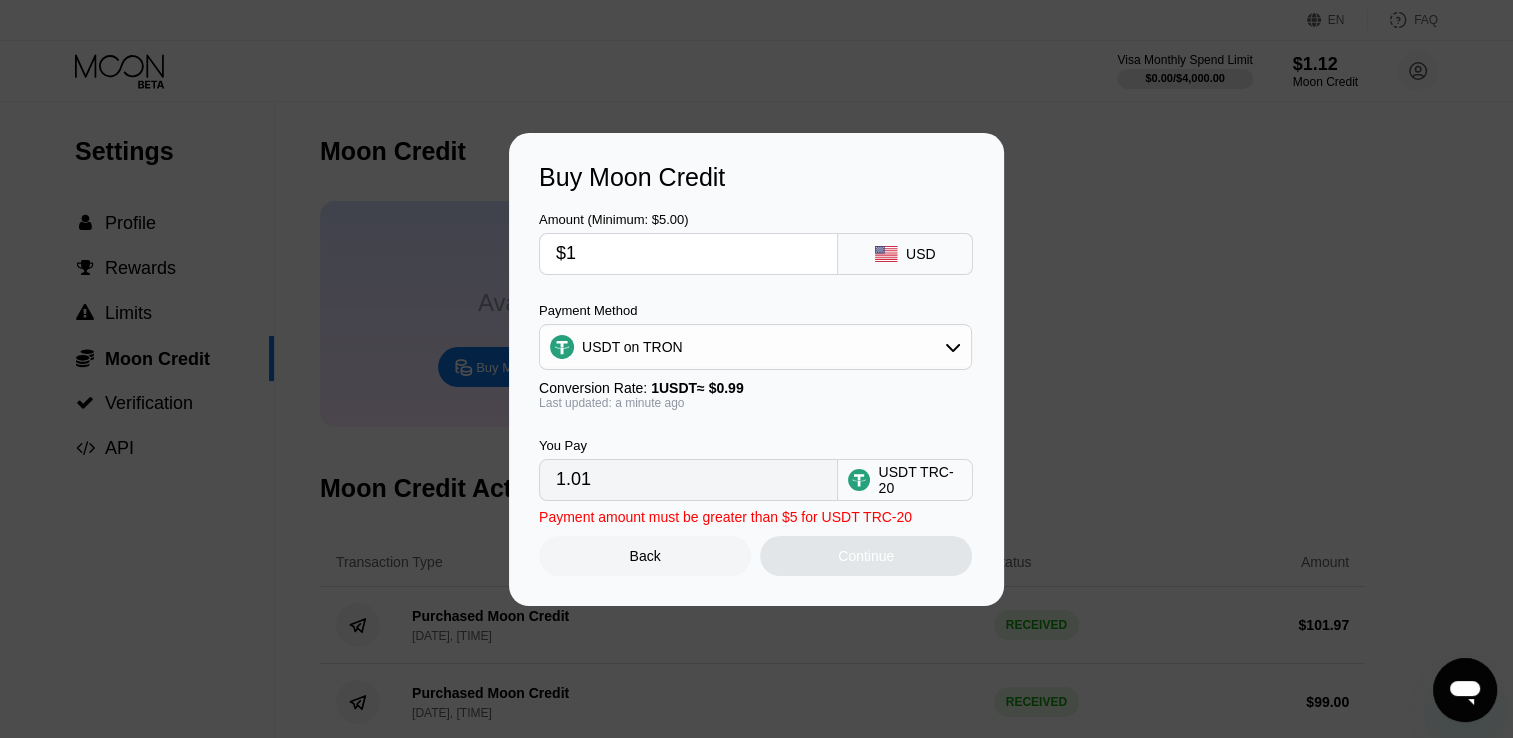type on "$11" 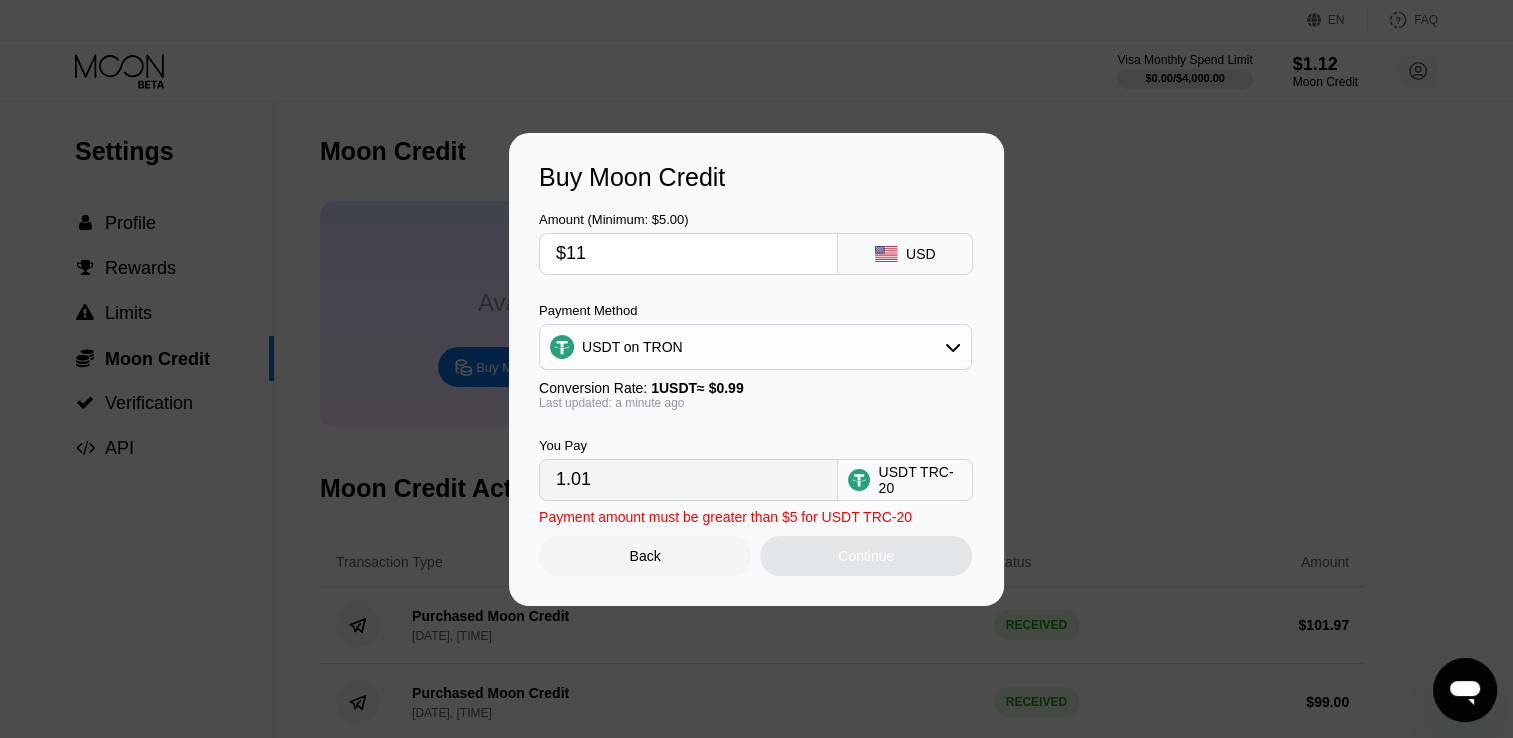type on "11.11" 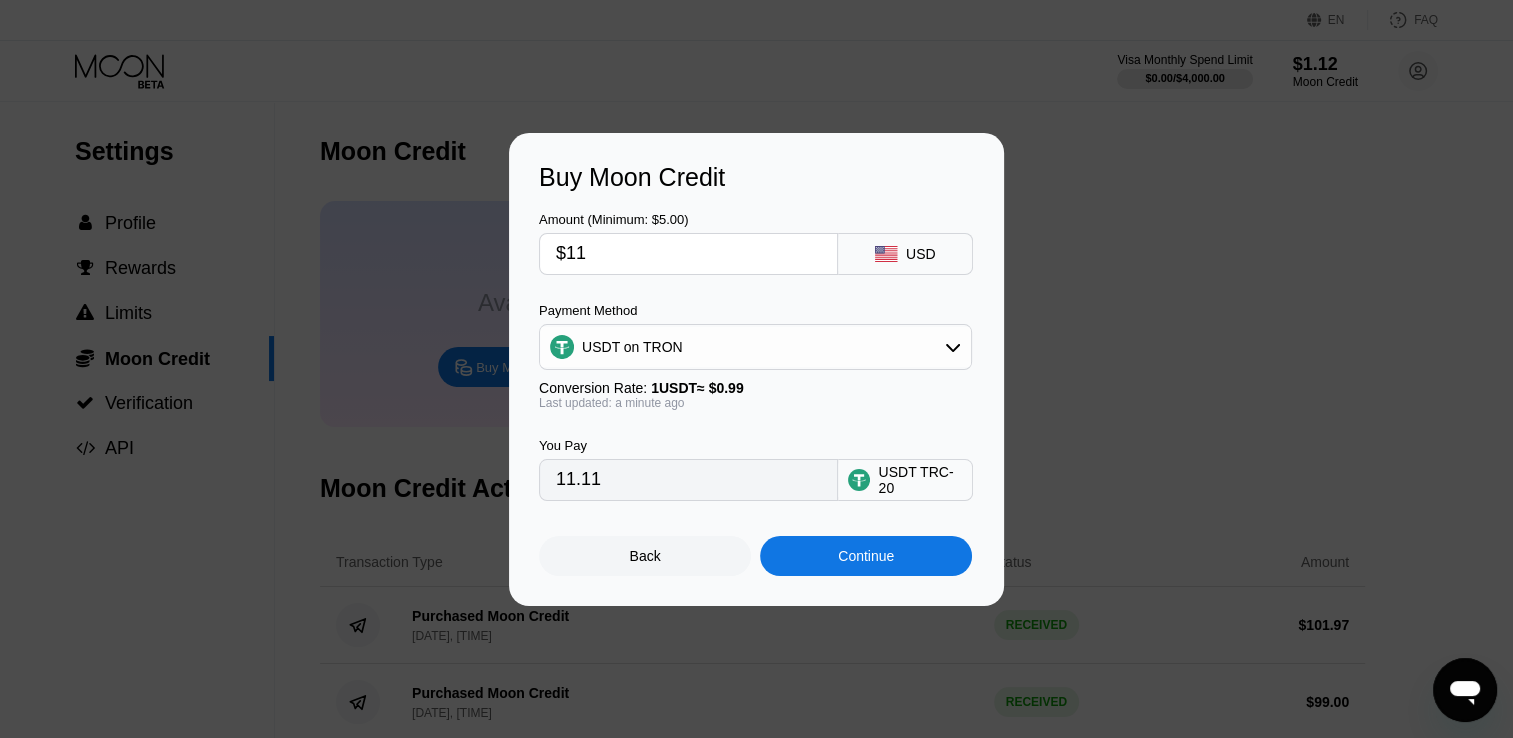 type on "$110" 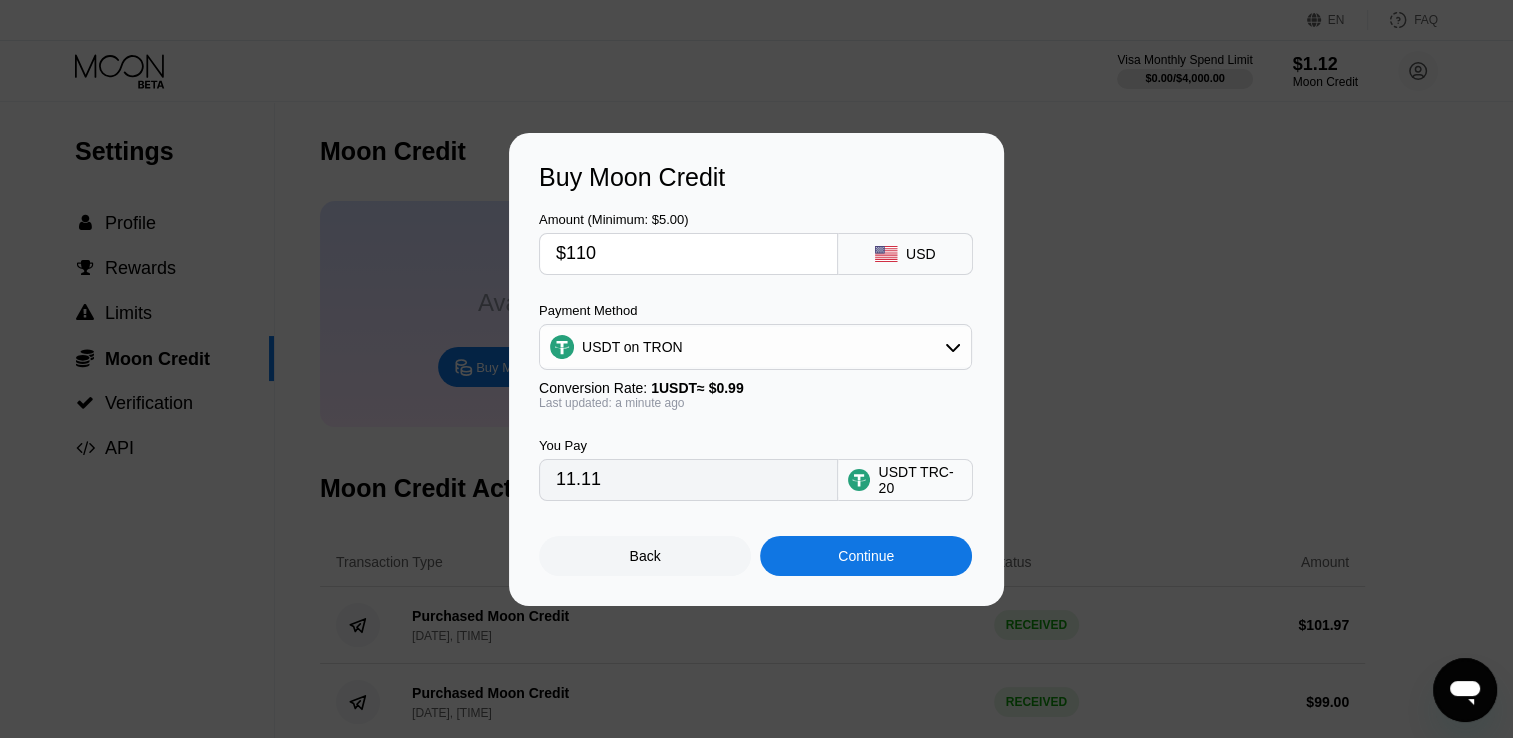 type on "111.11" 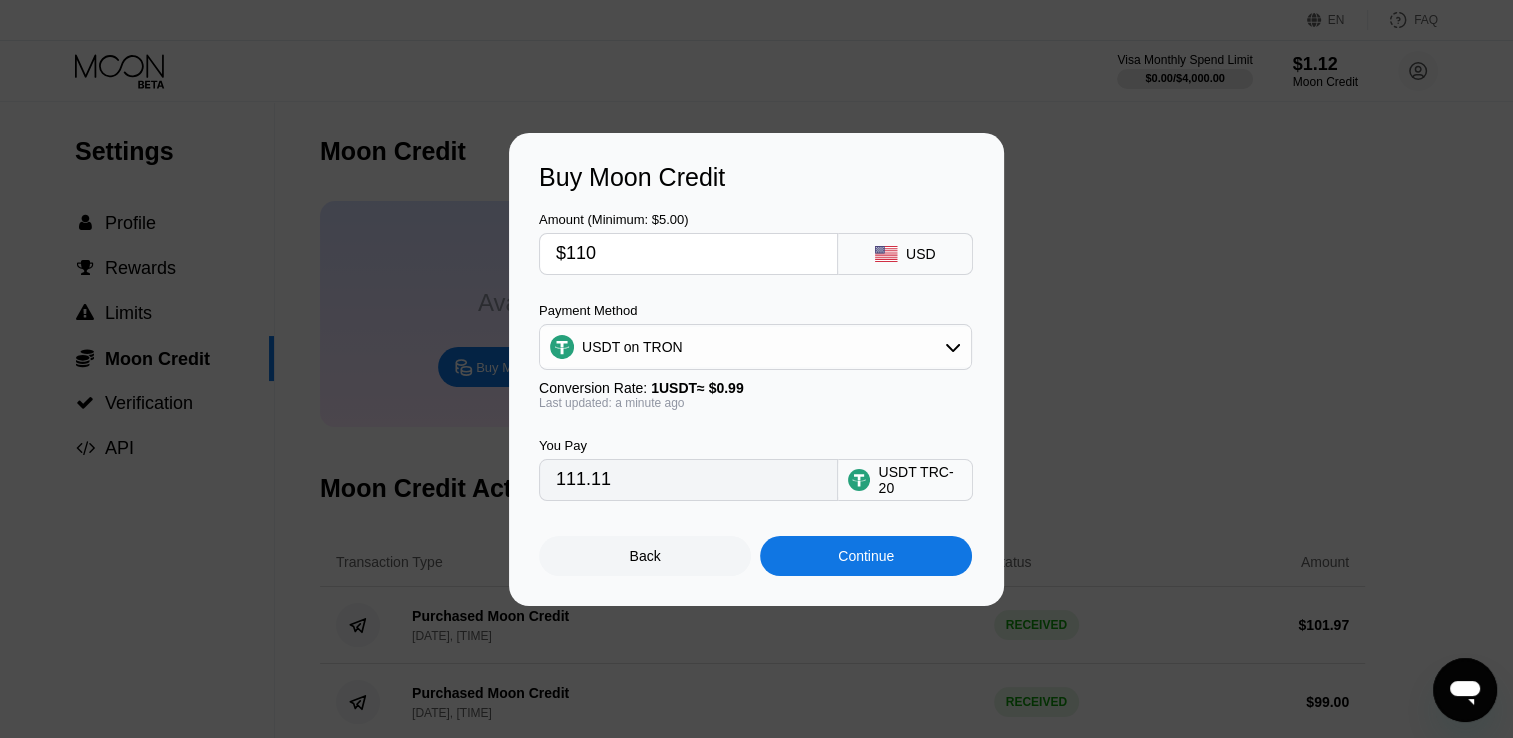 type on "$11" 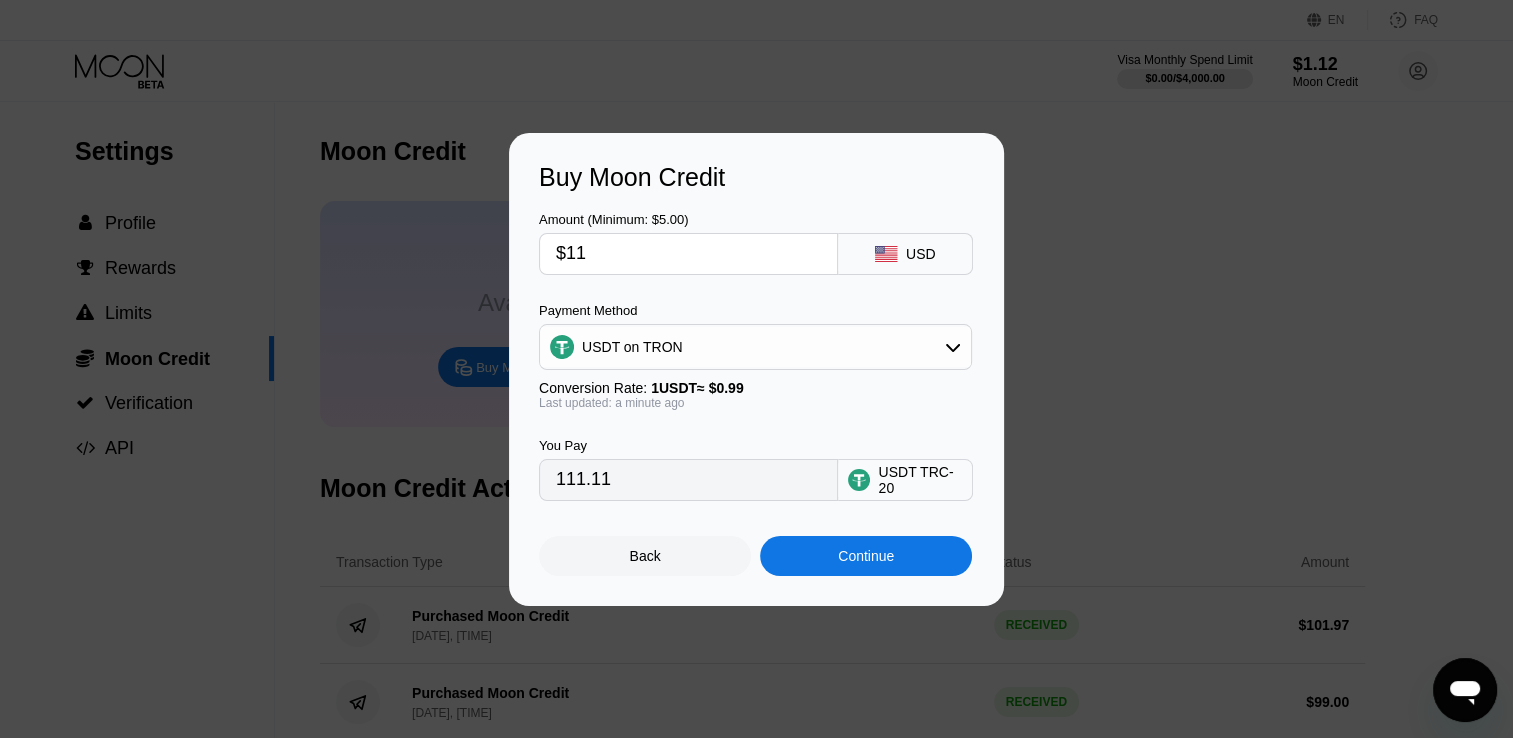 type on "11.11" 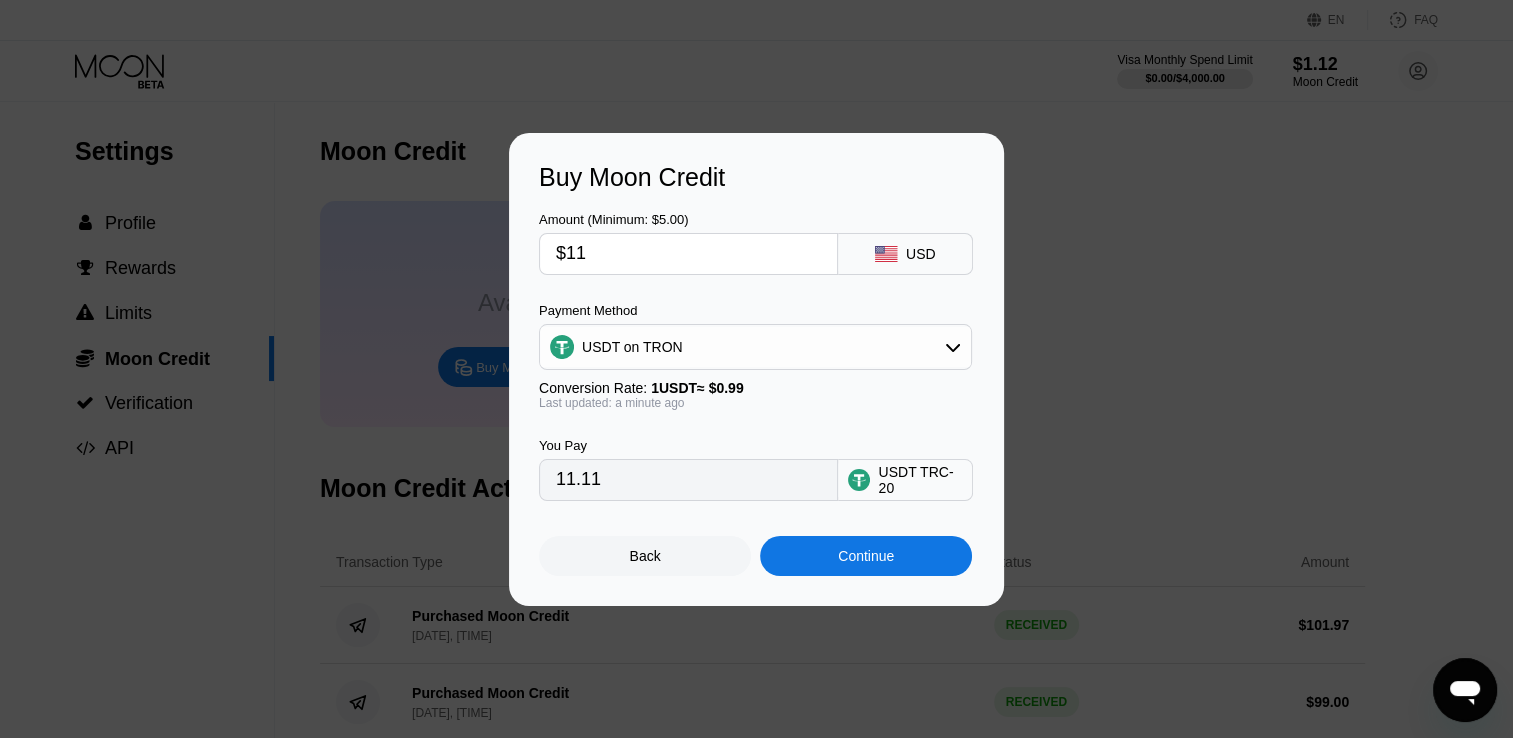 type on "$1" 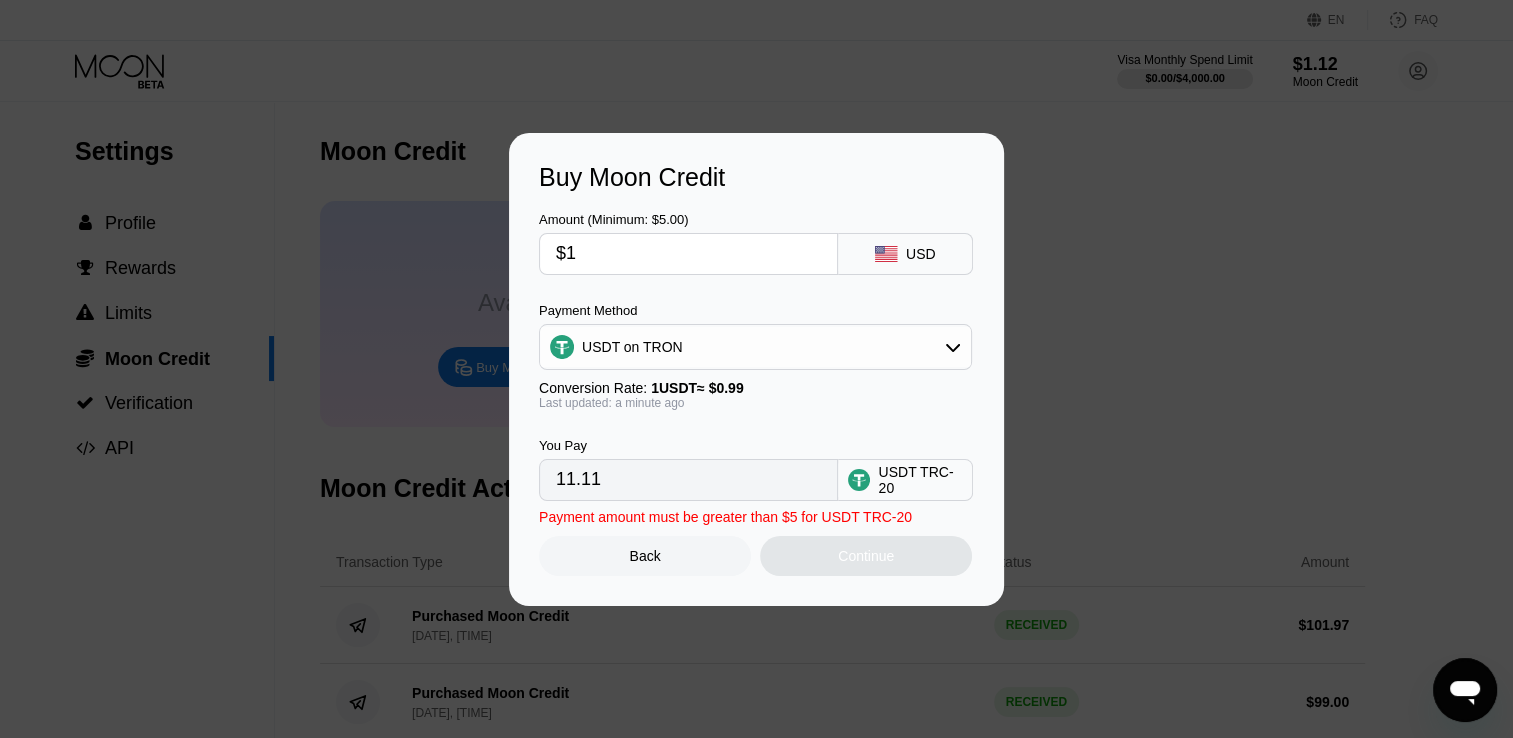 type on "1.01" 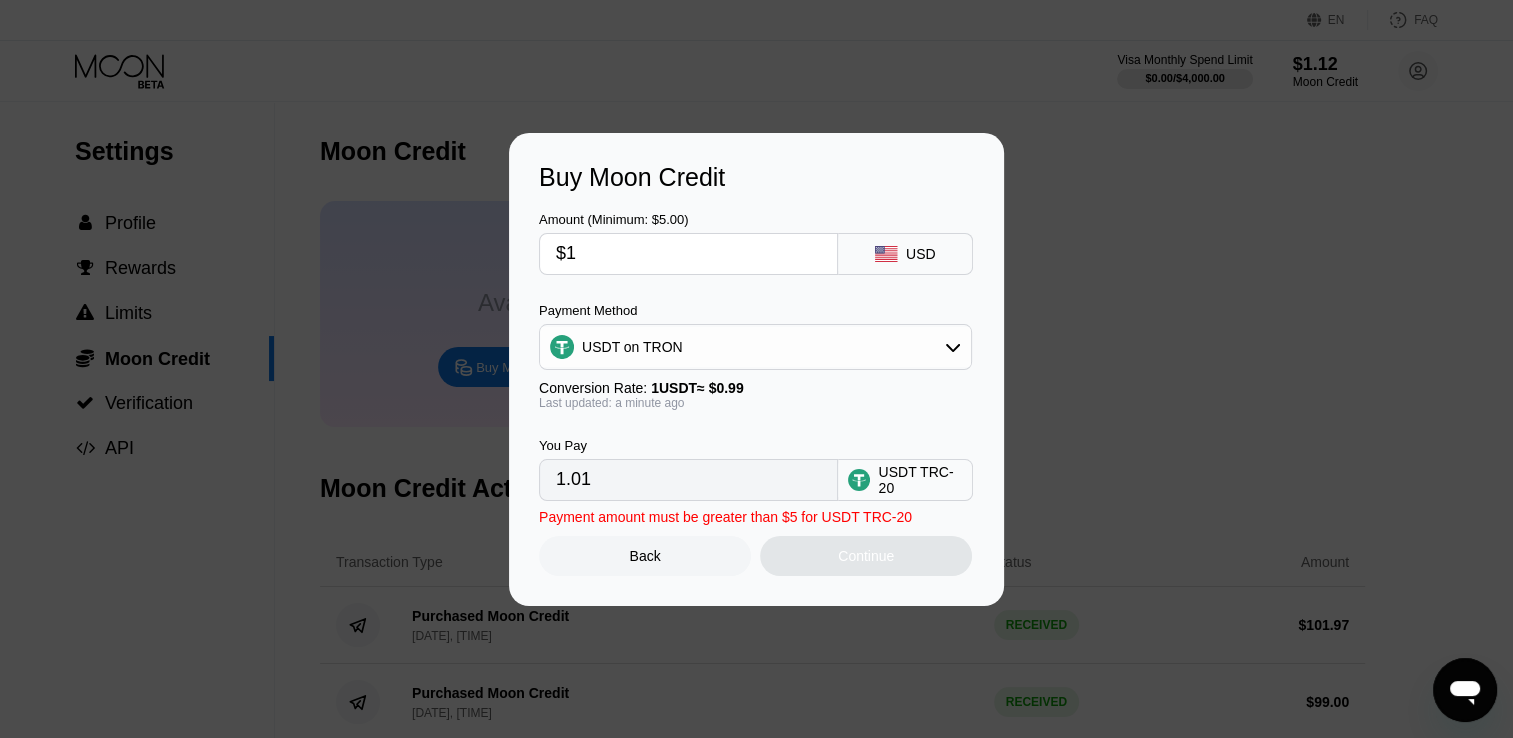 type on "$10" 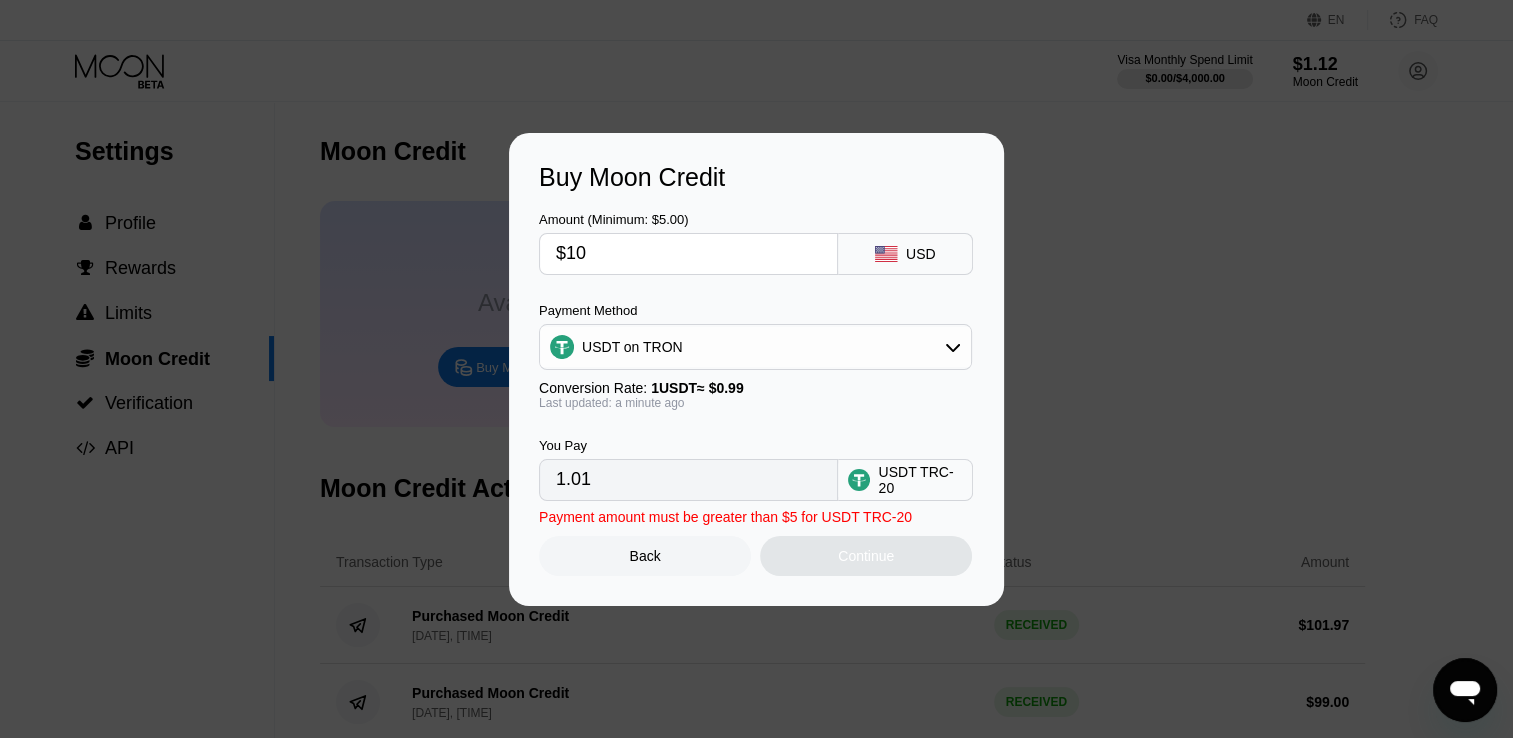 type on "10.10" 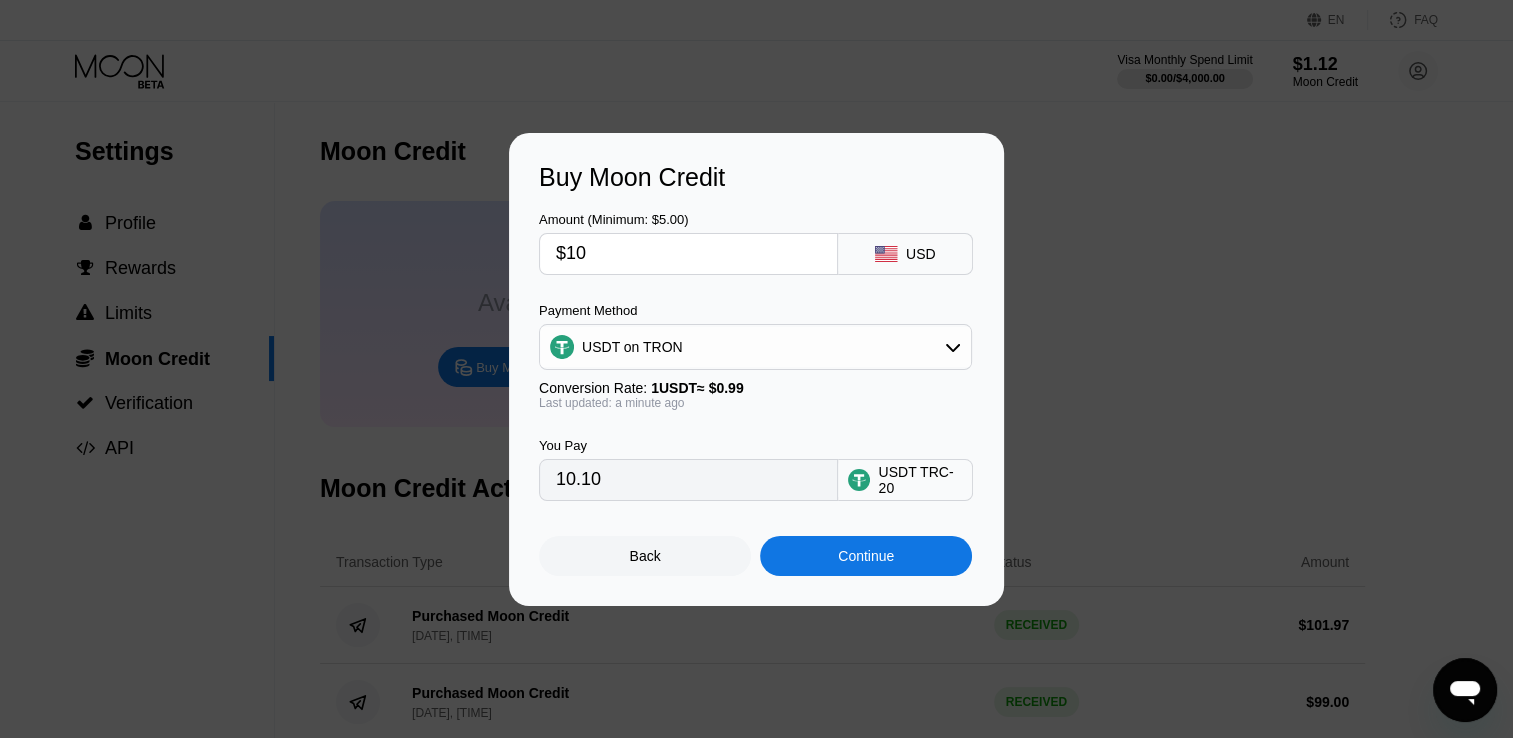 type on "$109" 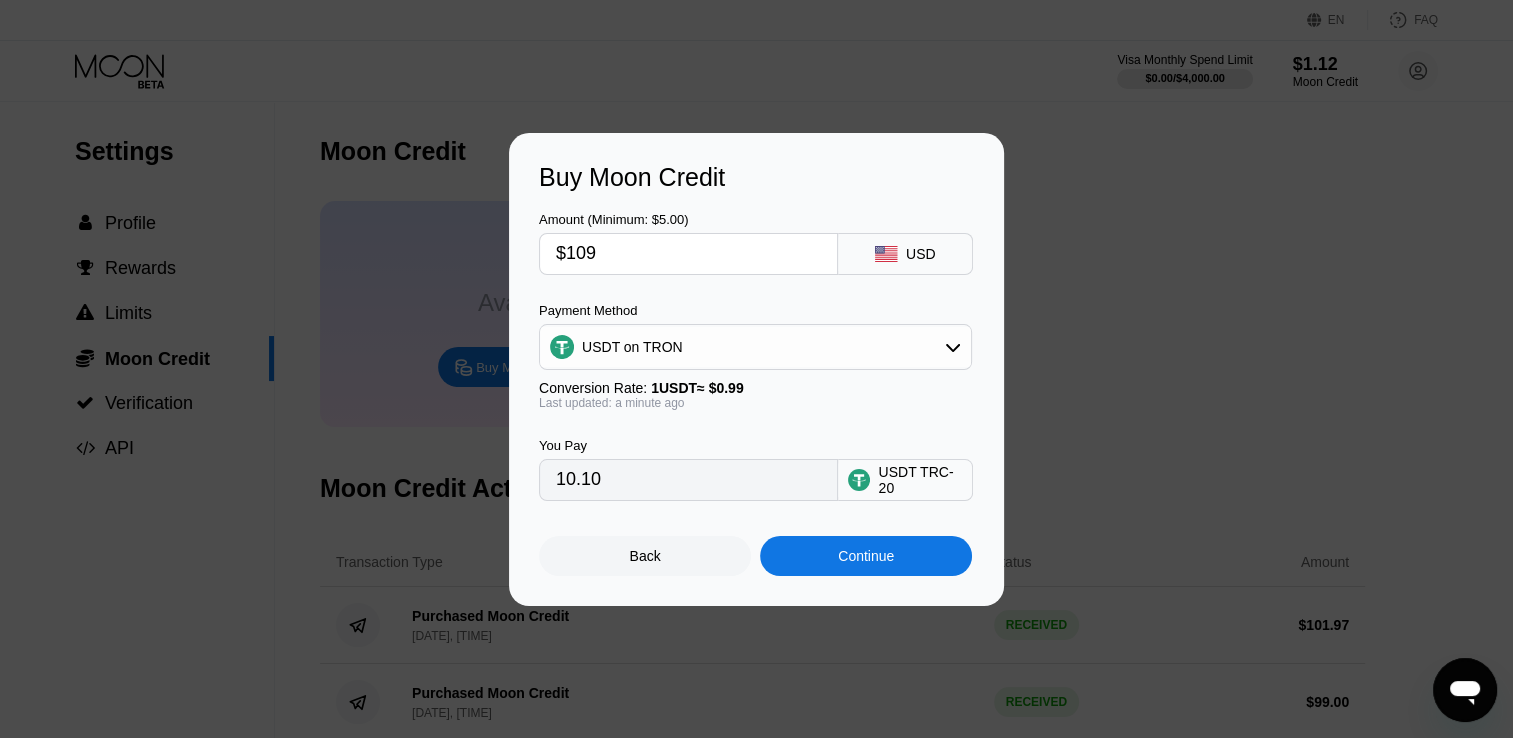 type on "110.10" 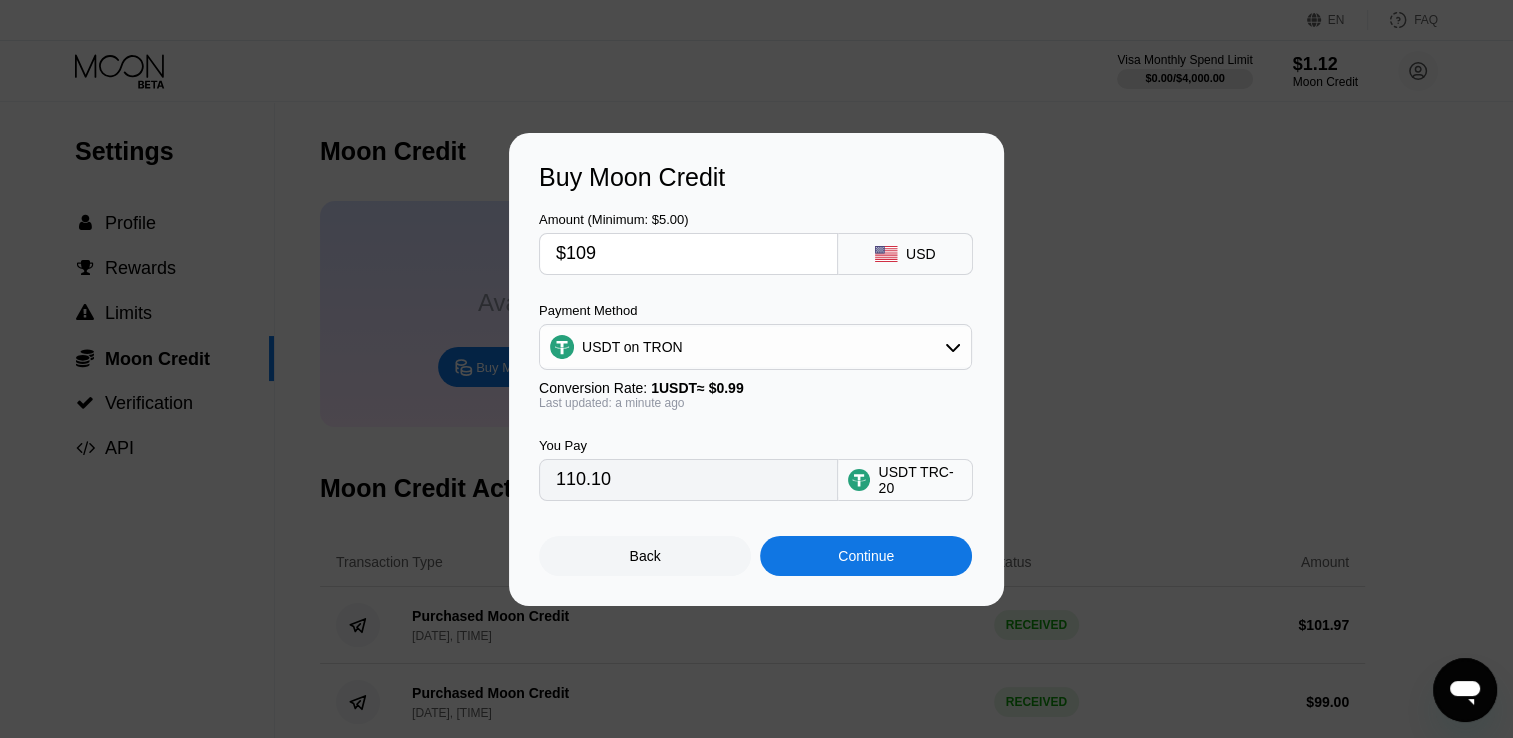 type on "$10" 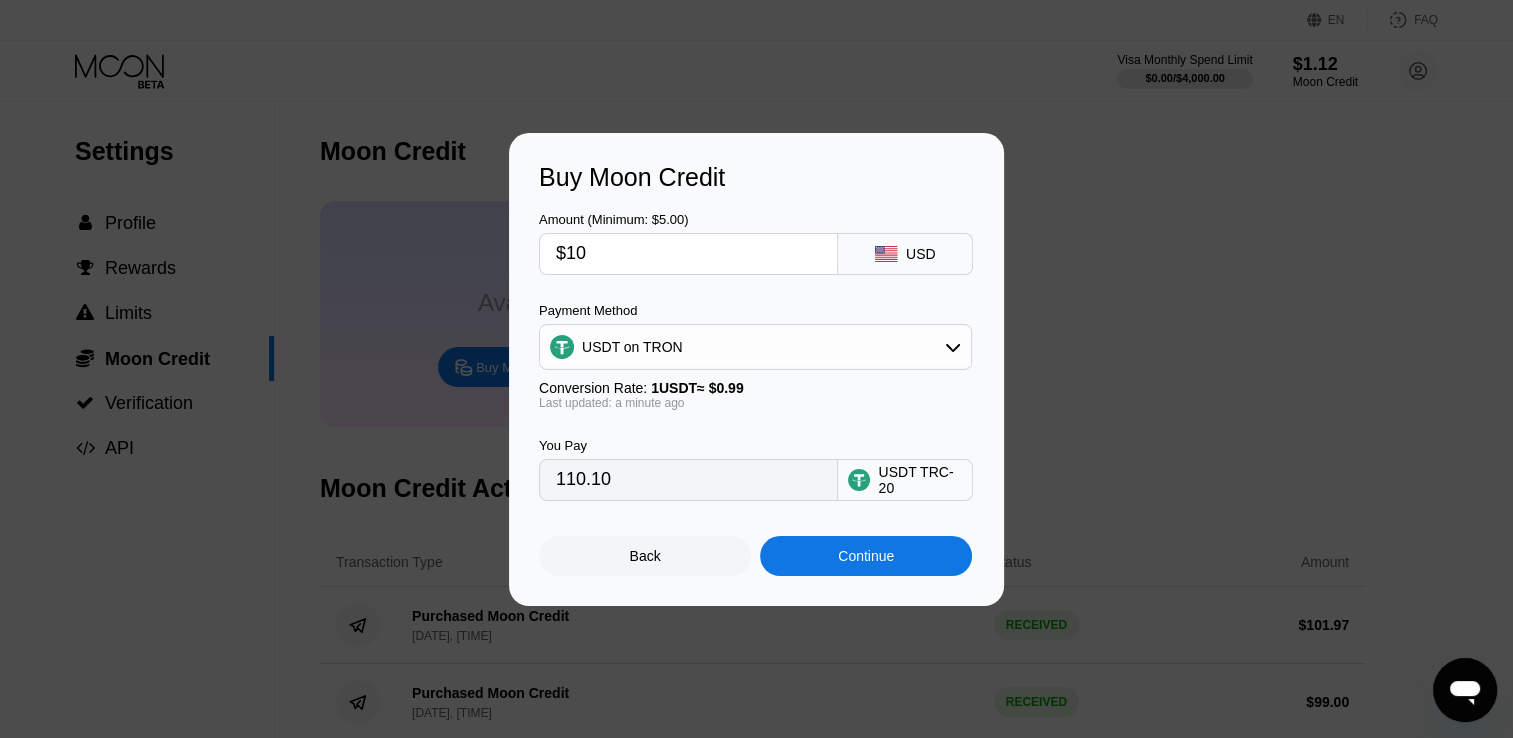 type on "10.10" 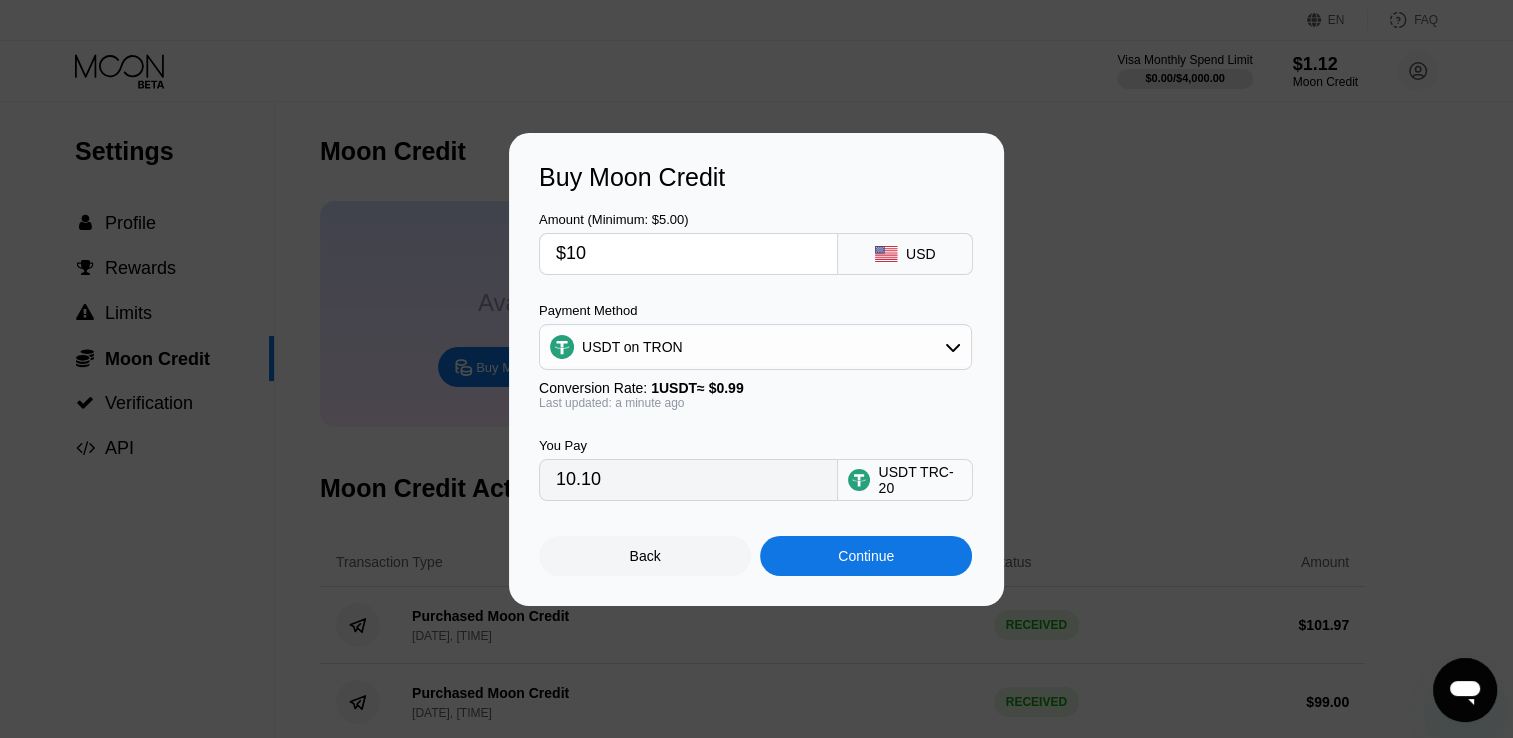 type on "$109" 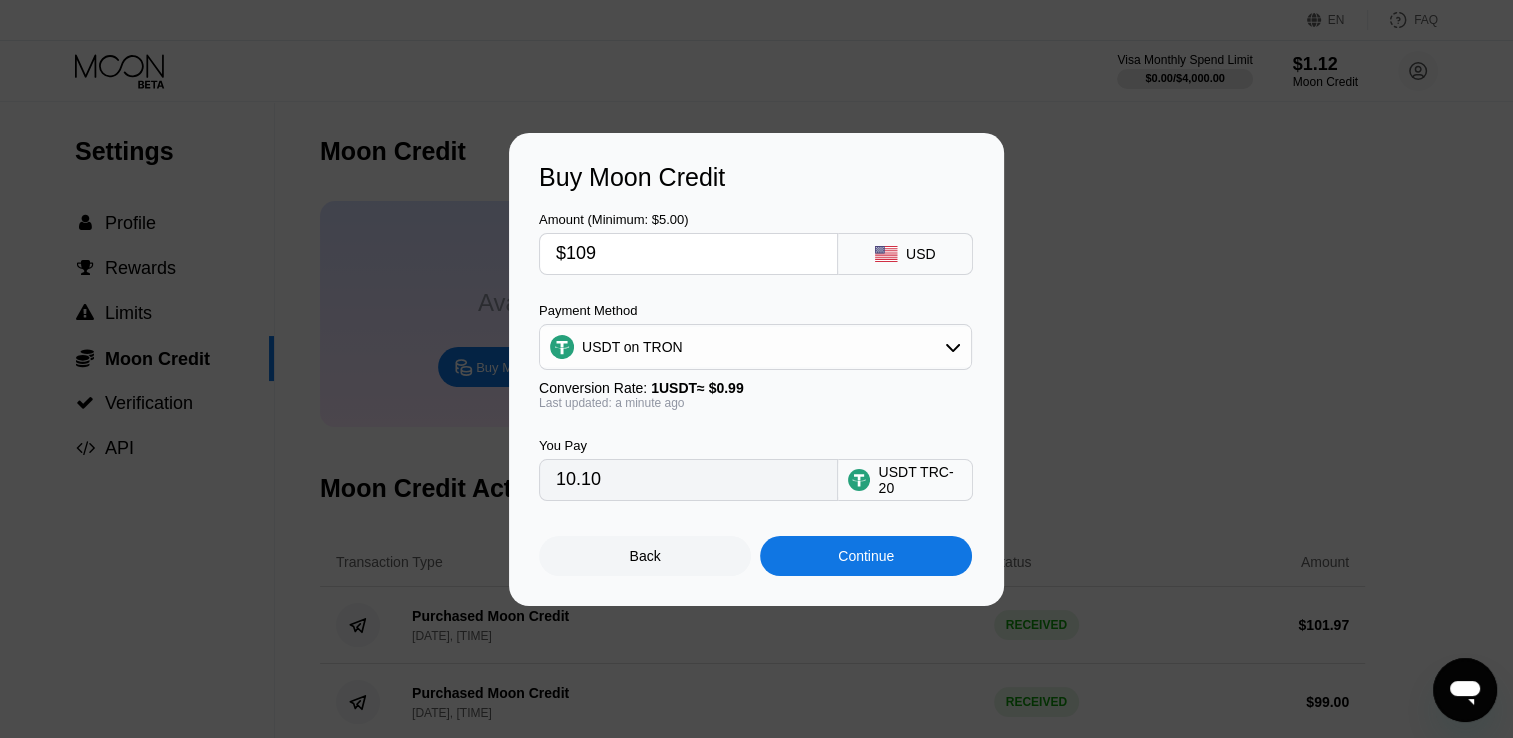 type on "110.10" 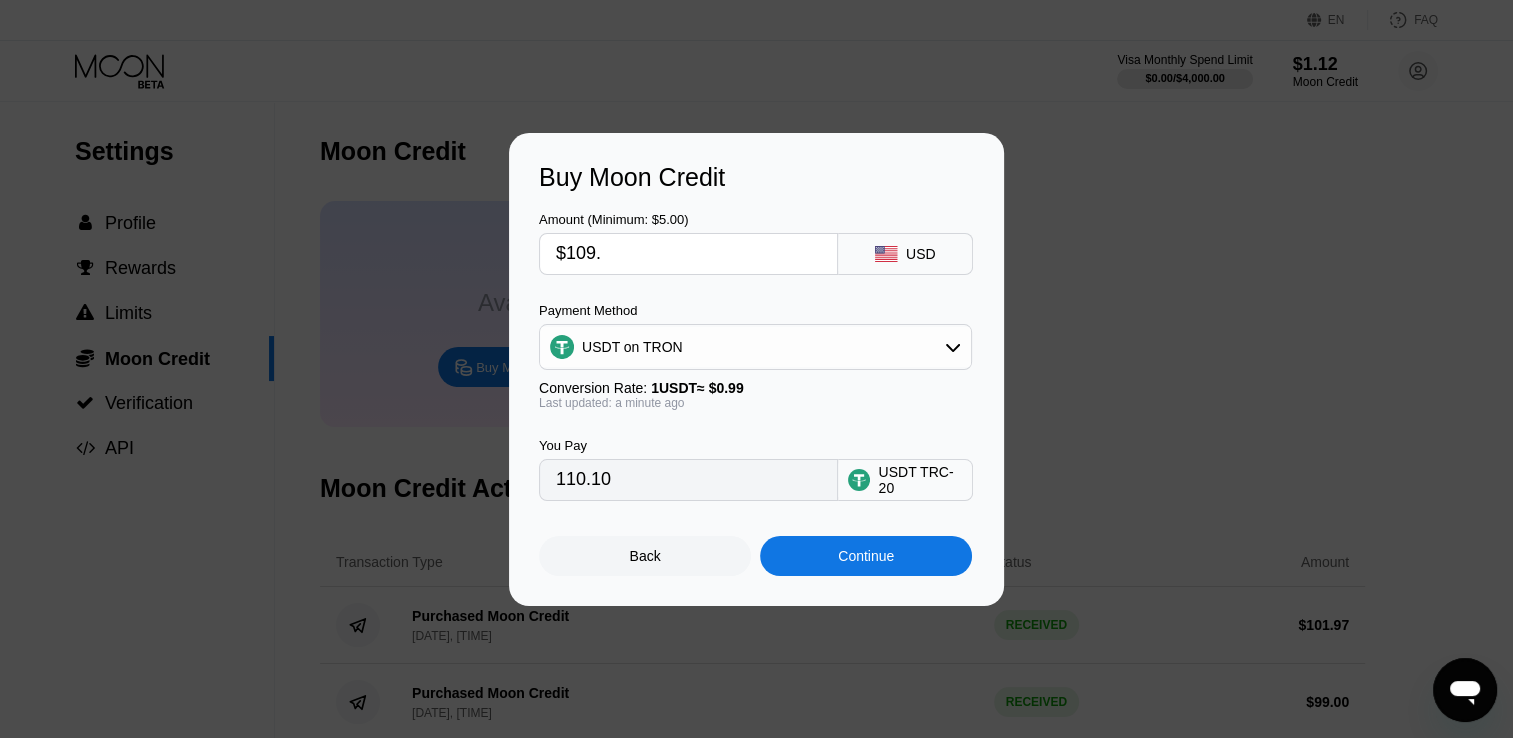 type on "$109.9" 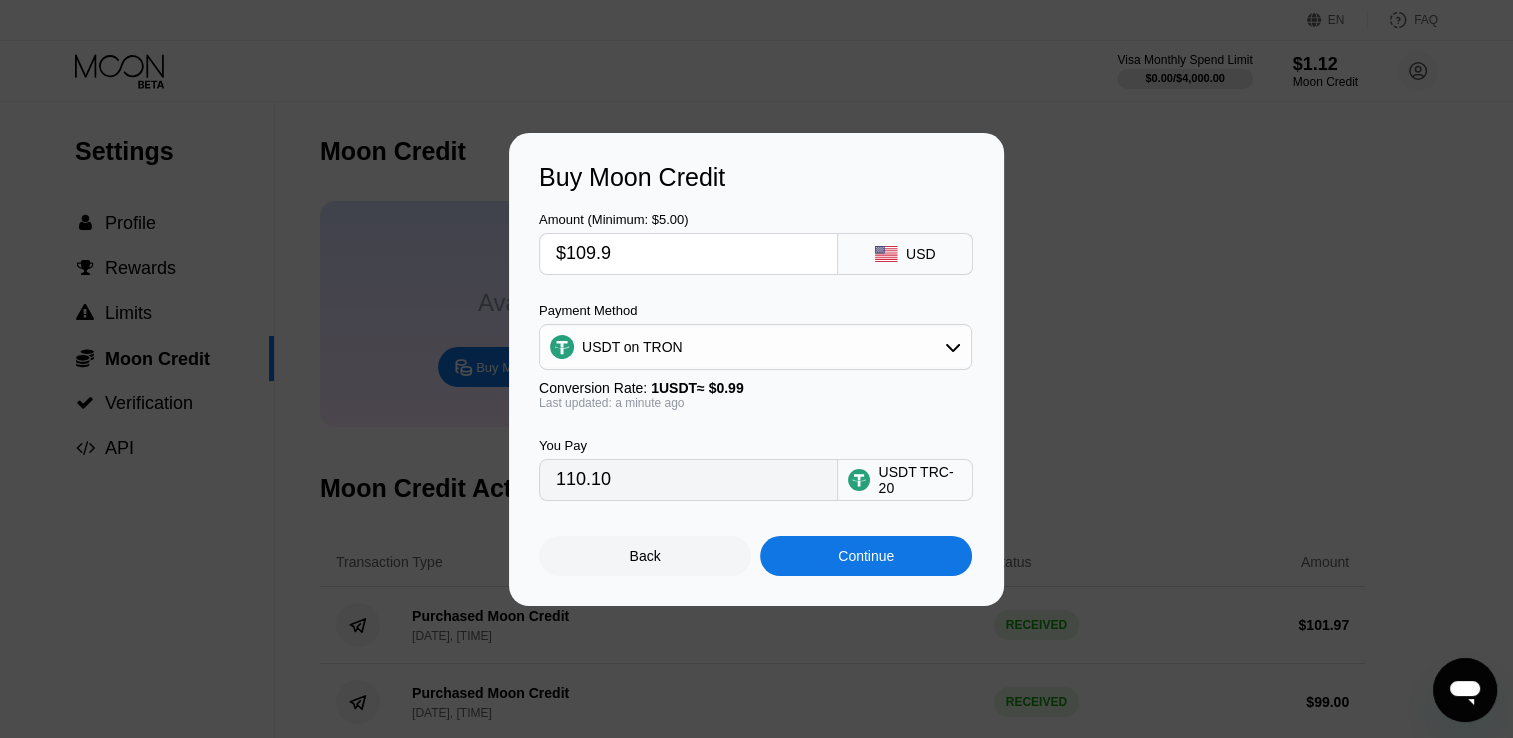 type on "111.01" 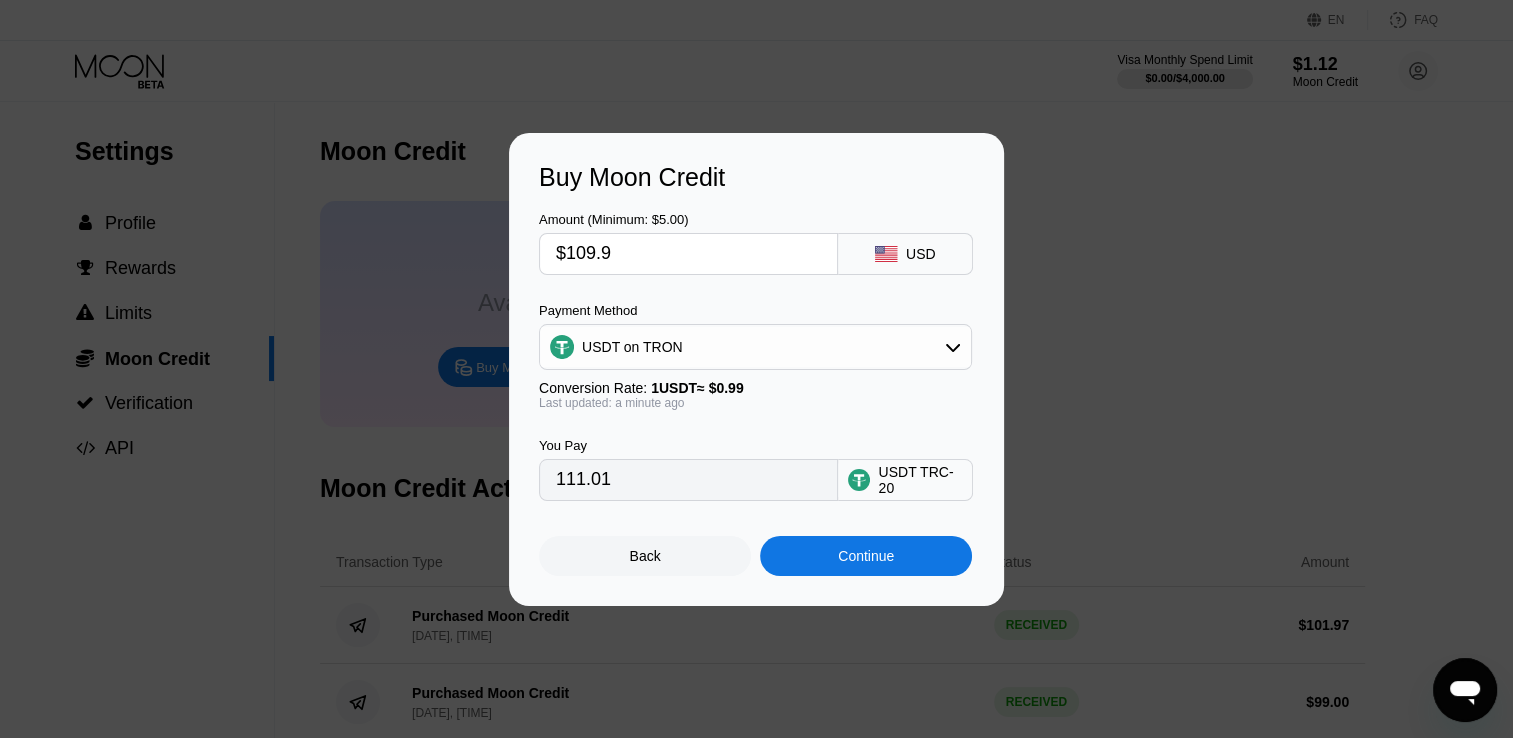 type on "$109." 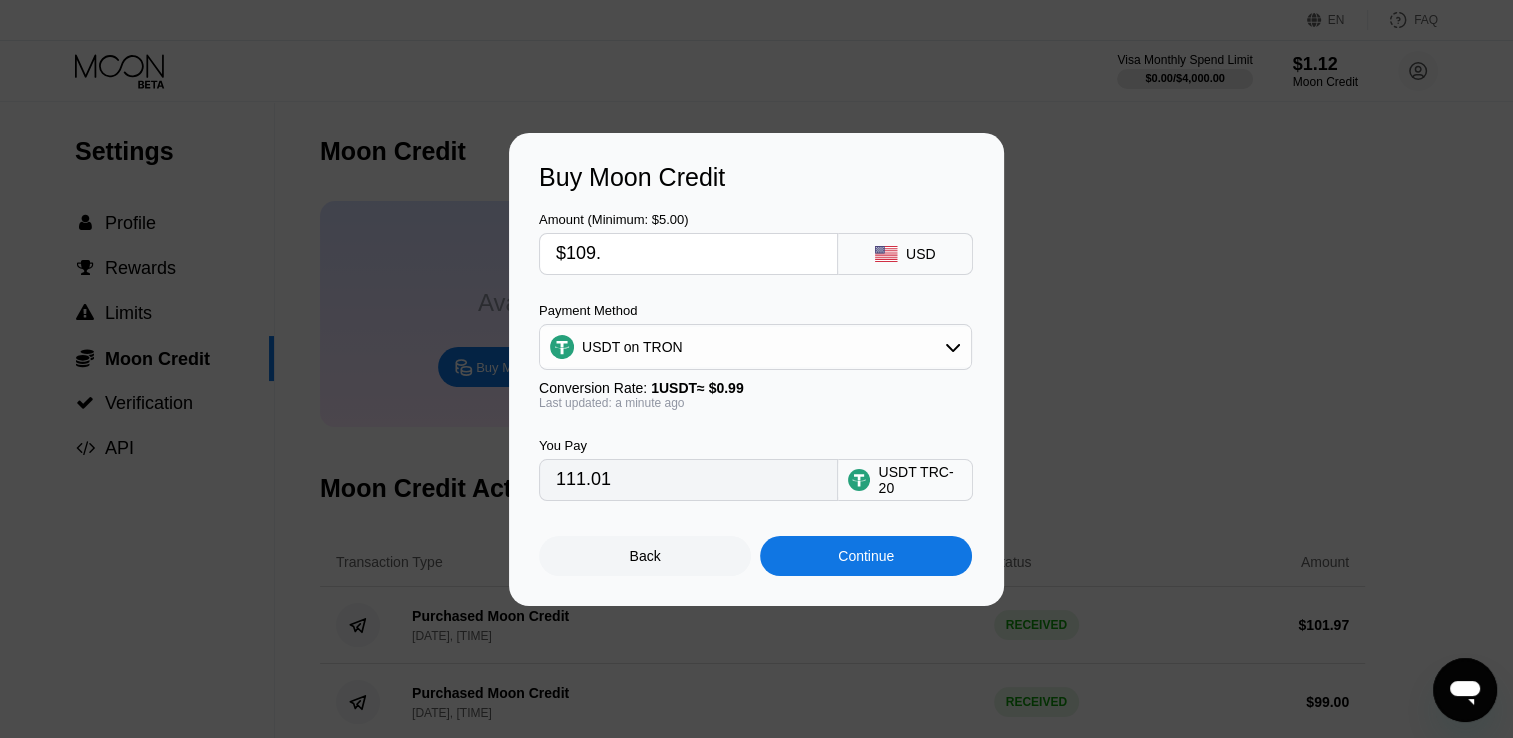 type on "110.10" 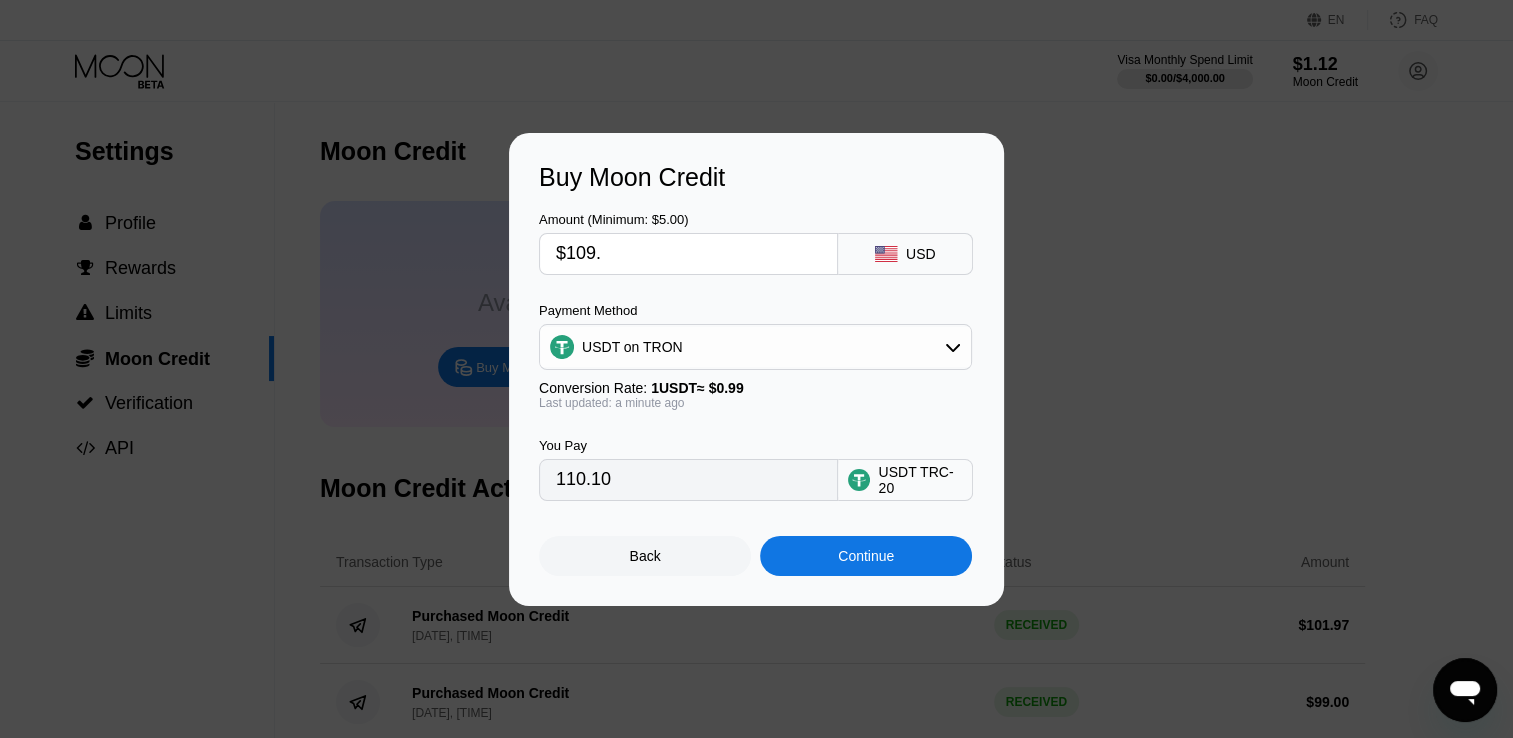 type on "$109.8" 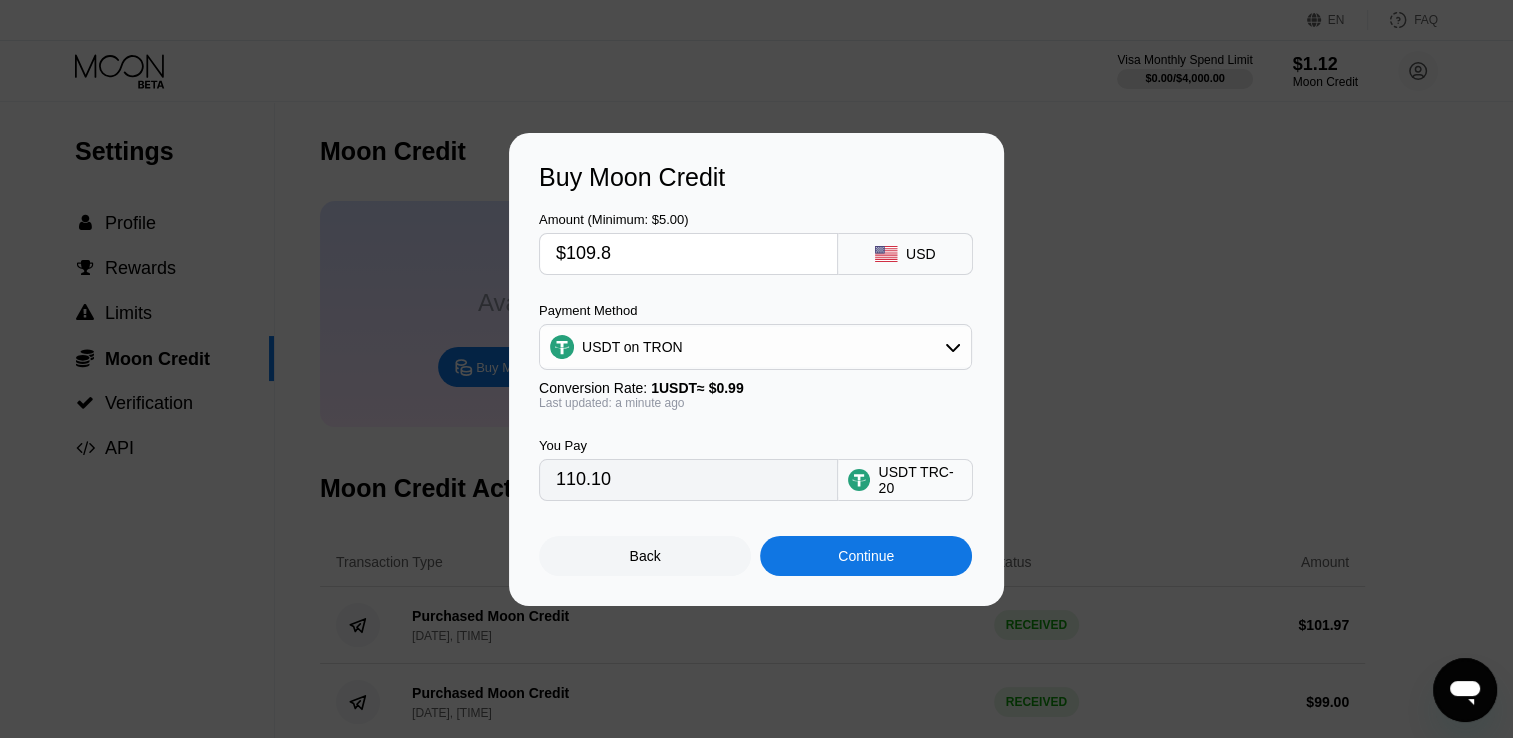type on "110.91" 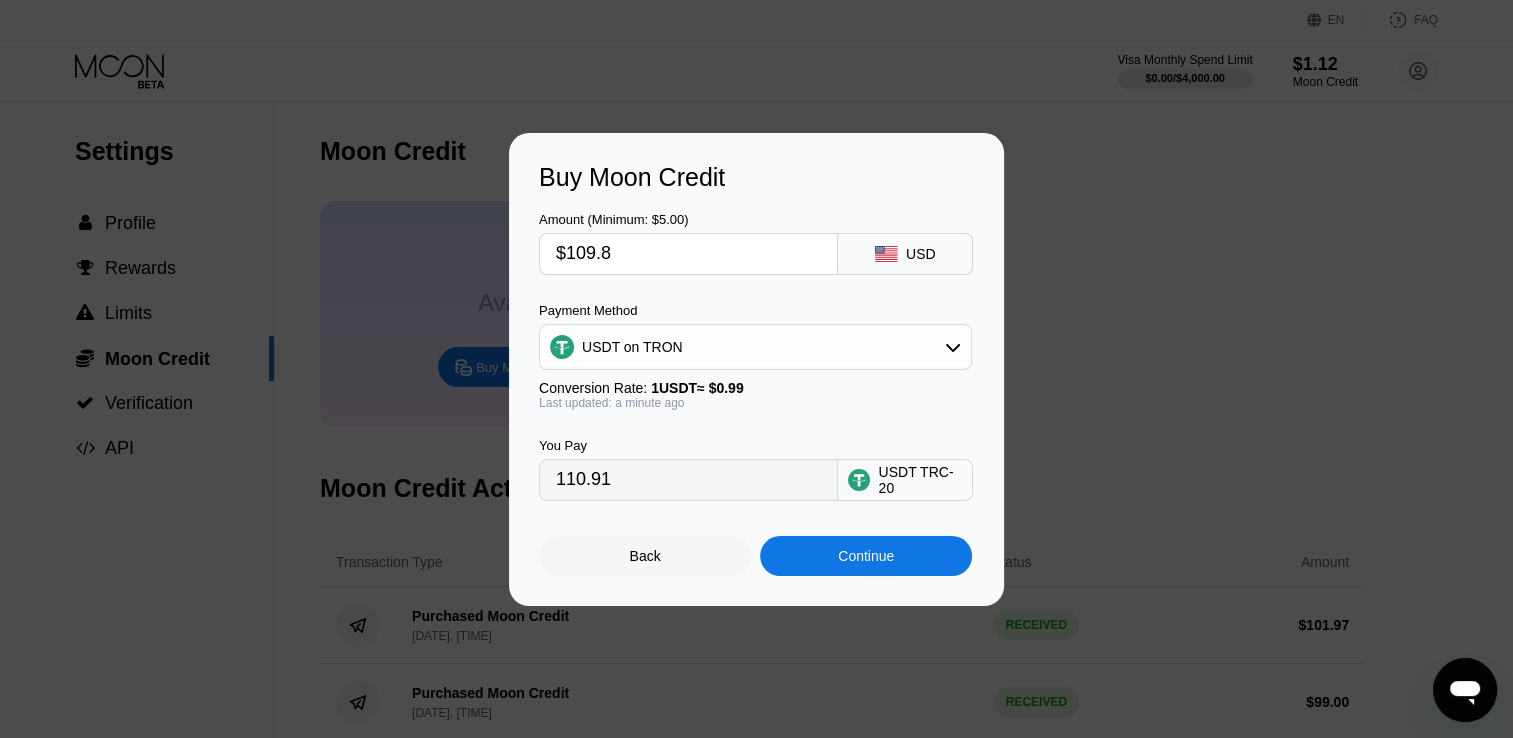 type on "$109.89" 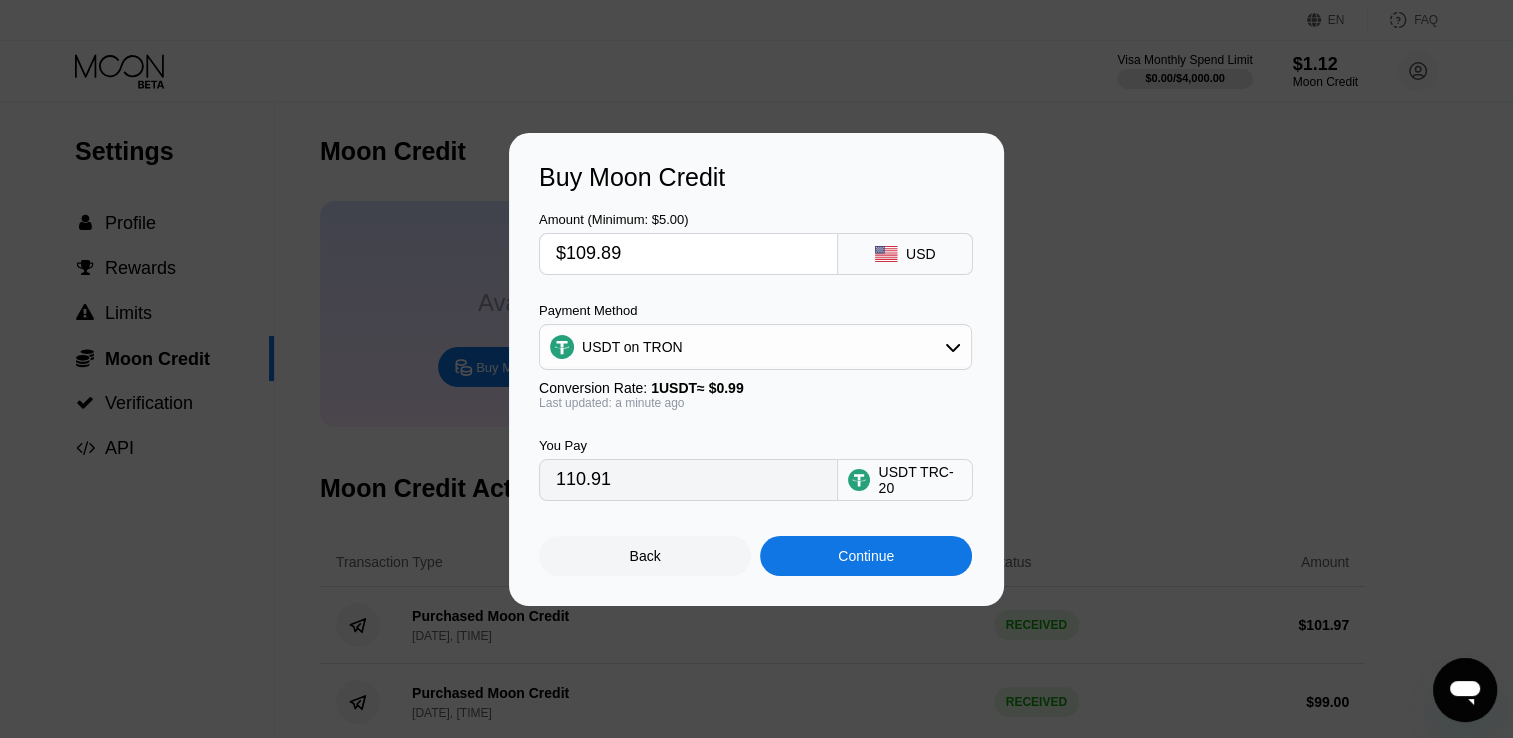 type on "111.00" 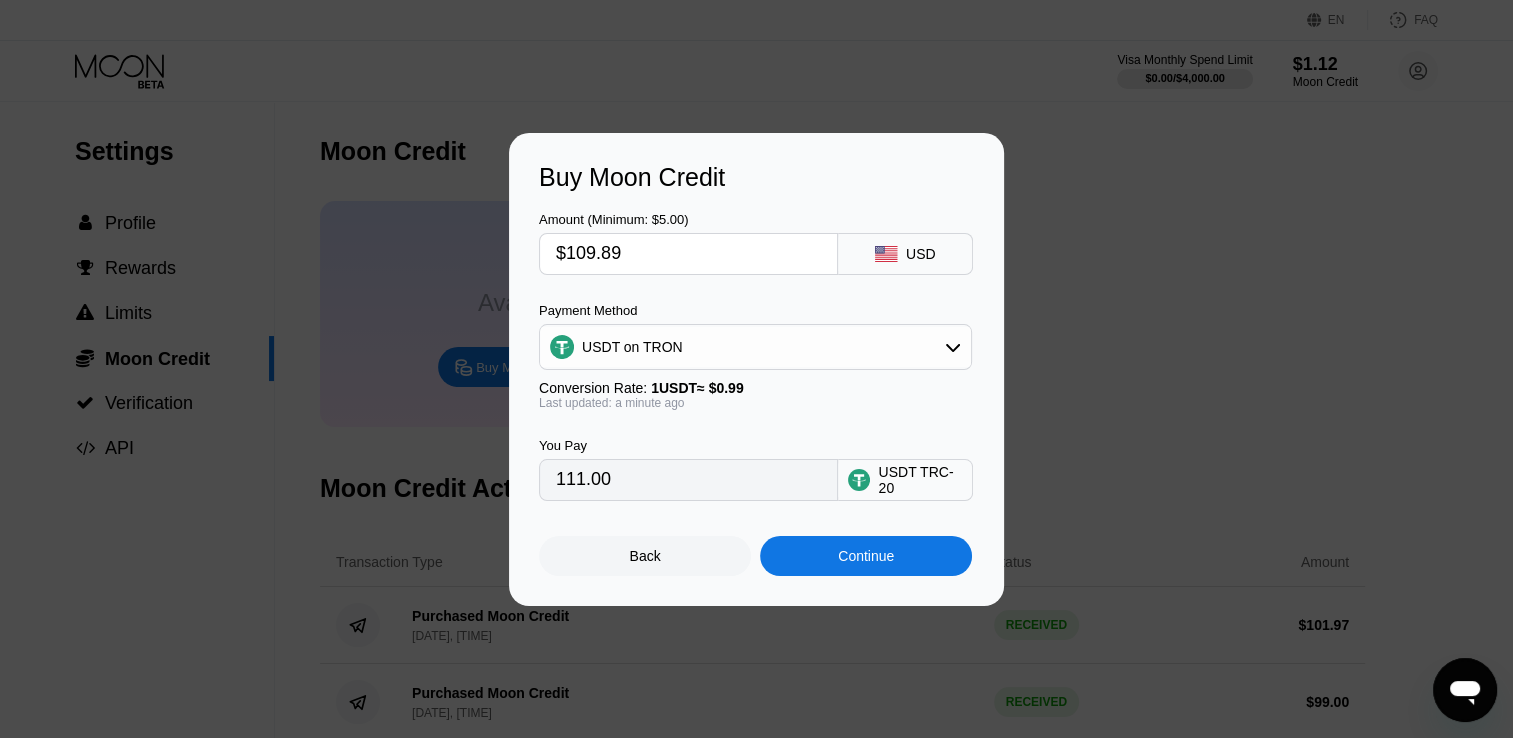 type on "$109.89" 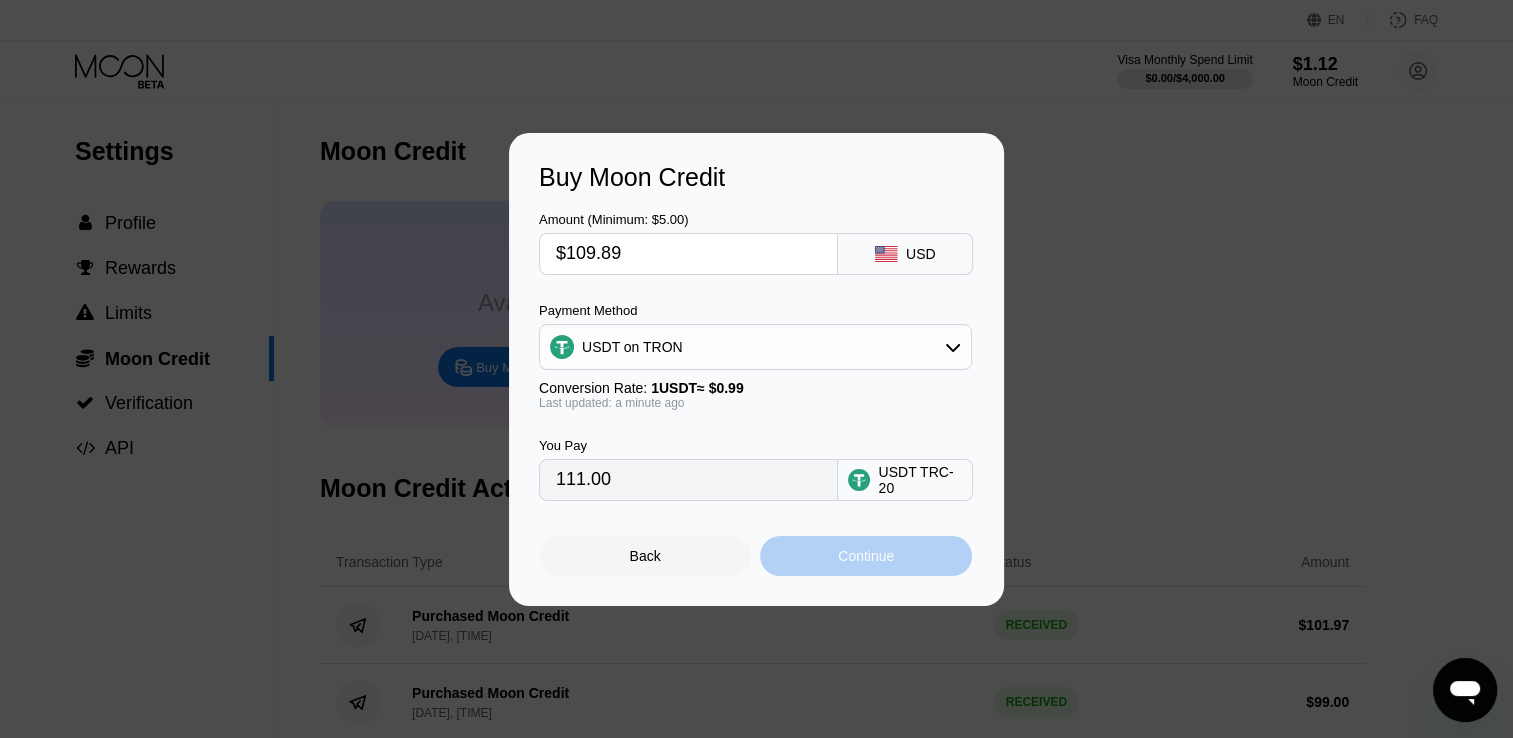 click on "Continue" at bounding box center [866, 556] 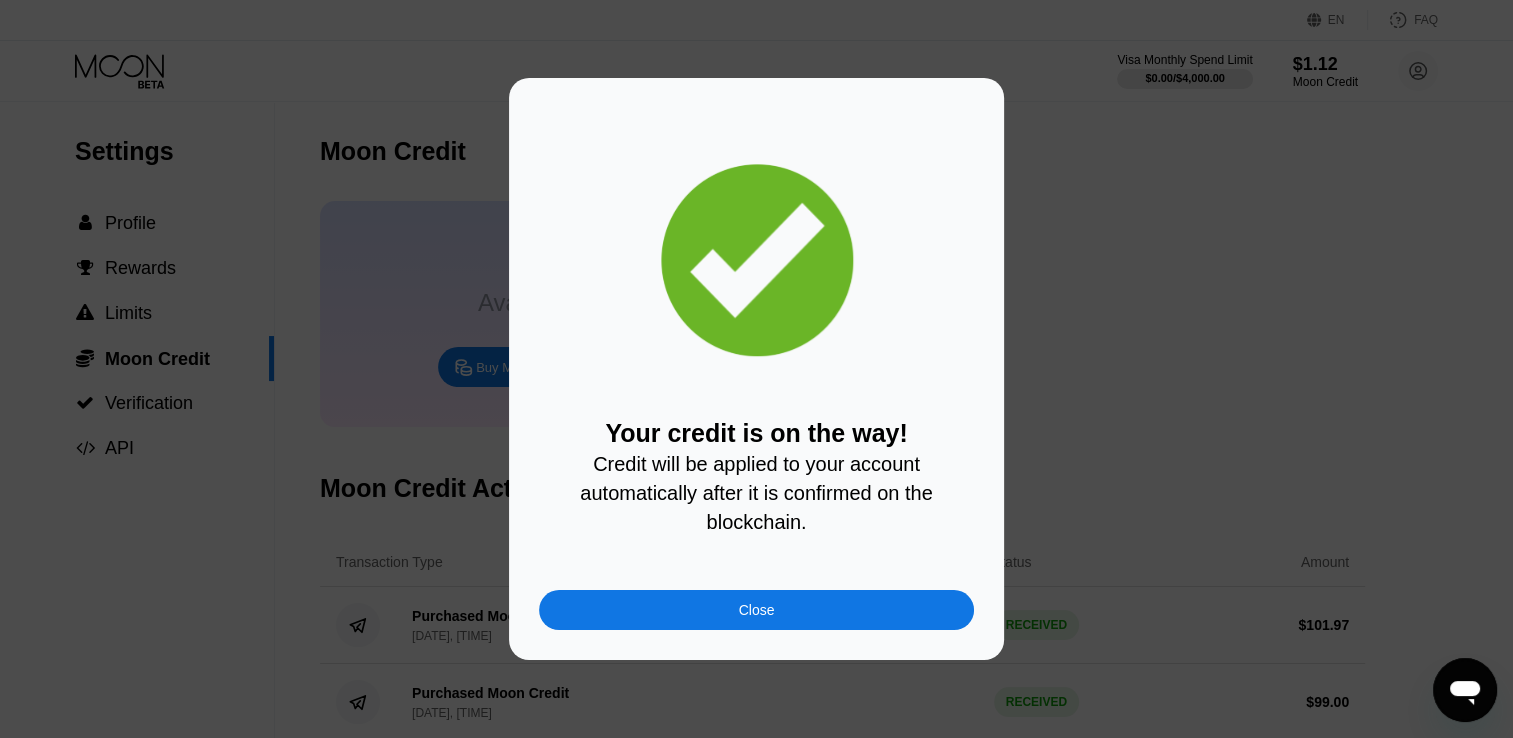 click on "Close" at bounding box center [756, 610] 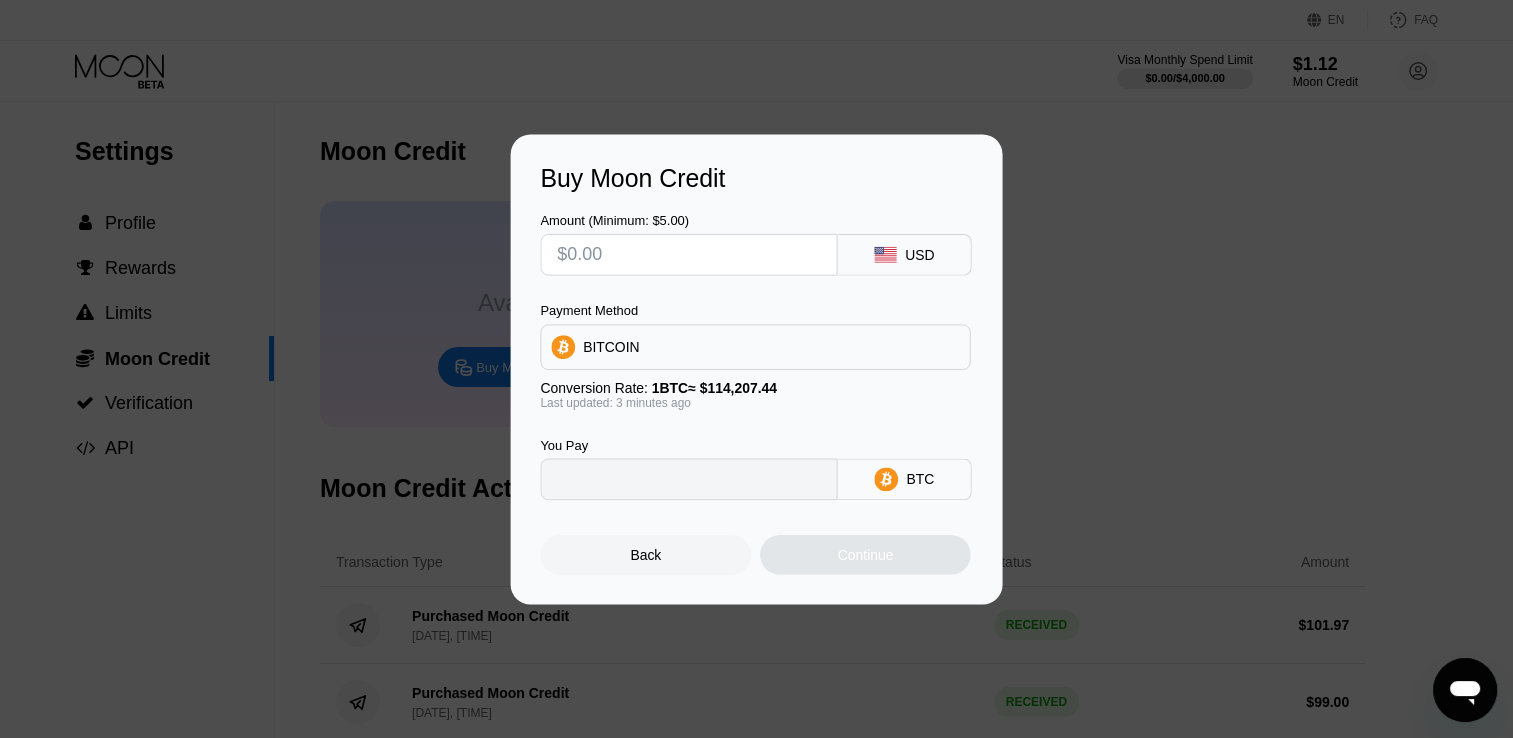 type on "0" 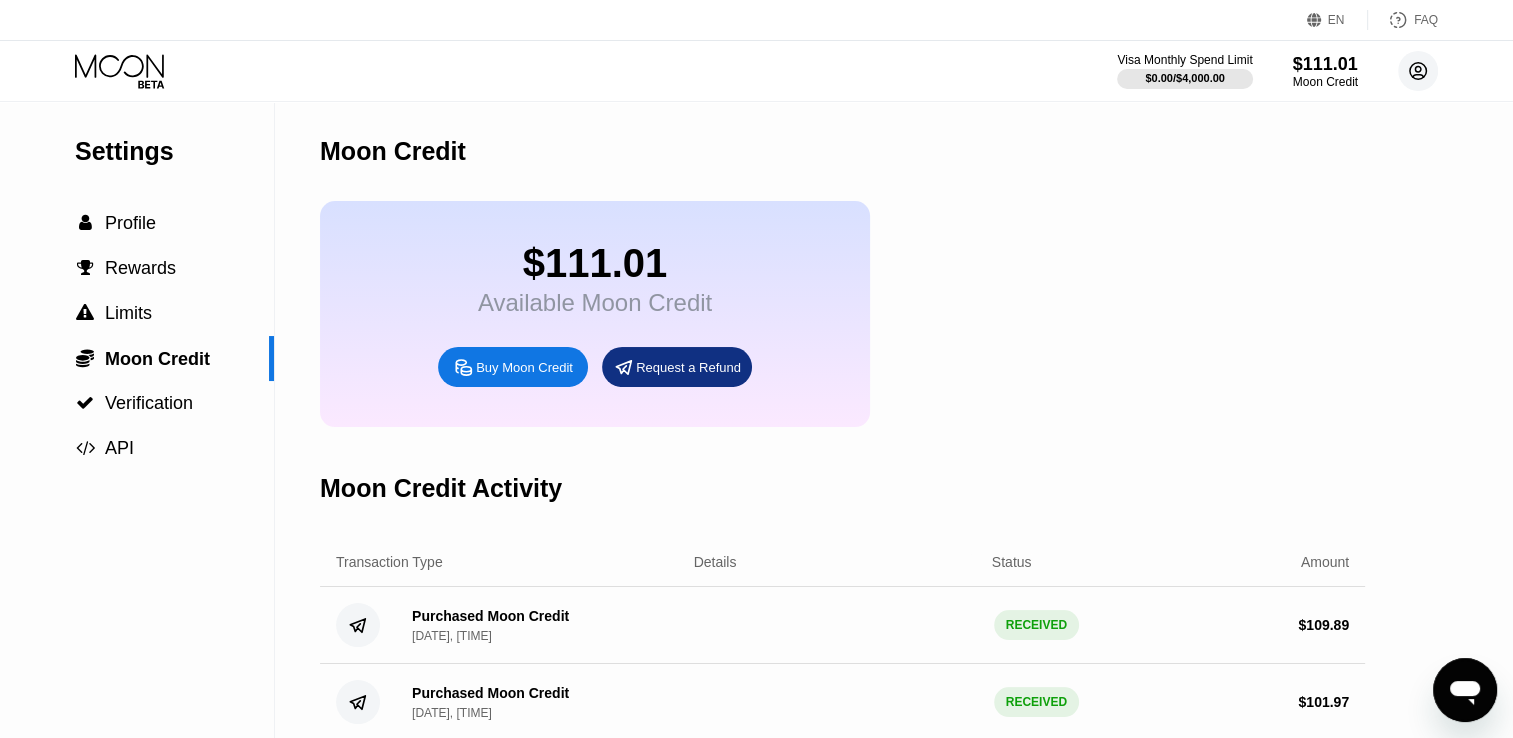 click 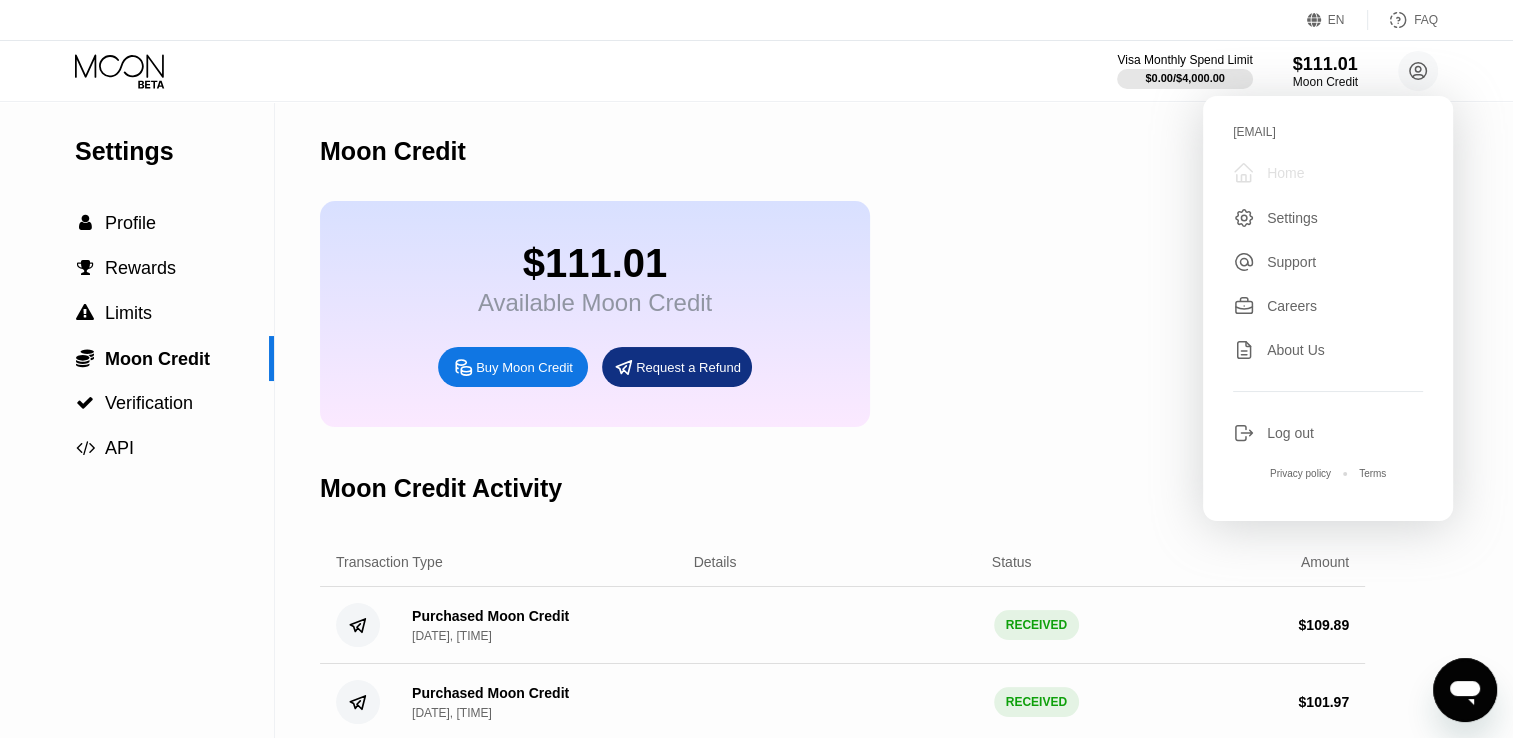 click on "" at bounding box center [1250, 173] 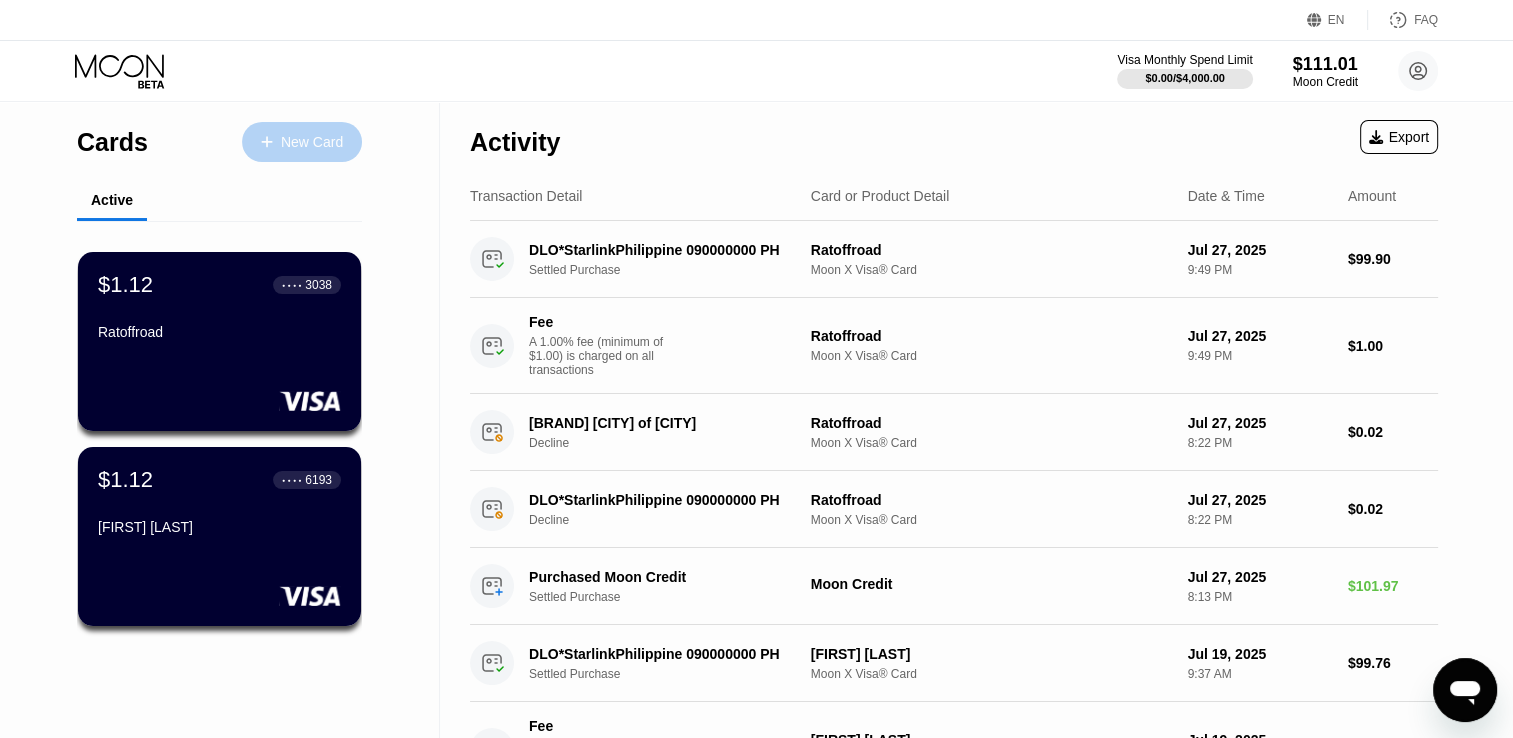 click on "New Card" at bounding box center [312, 142] 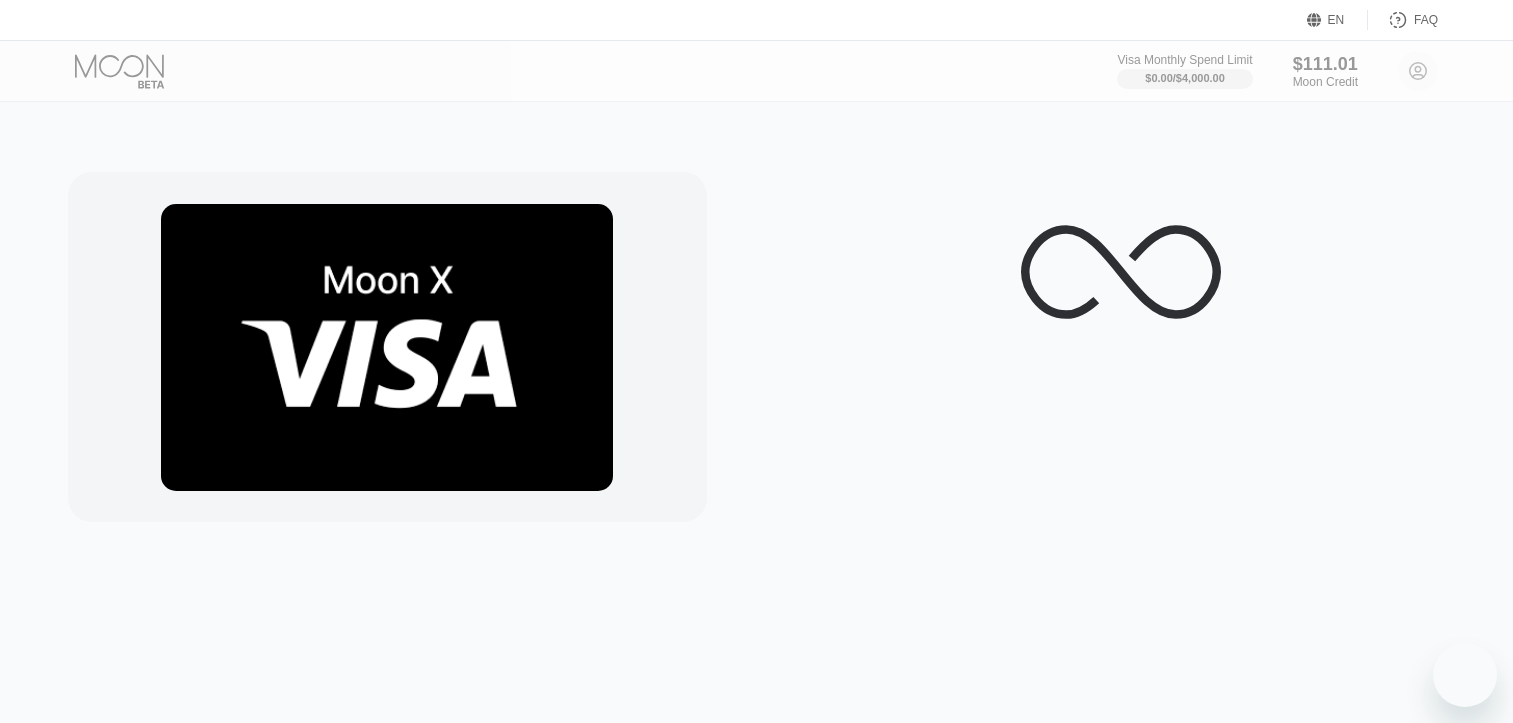 scroll, scrollTop: 0, scrollLeft: 0, axis: both 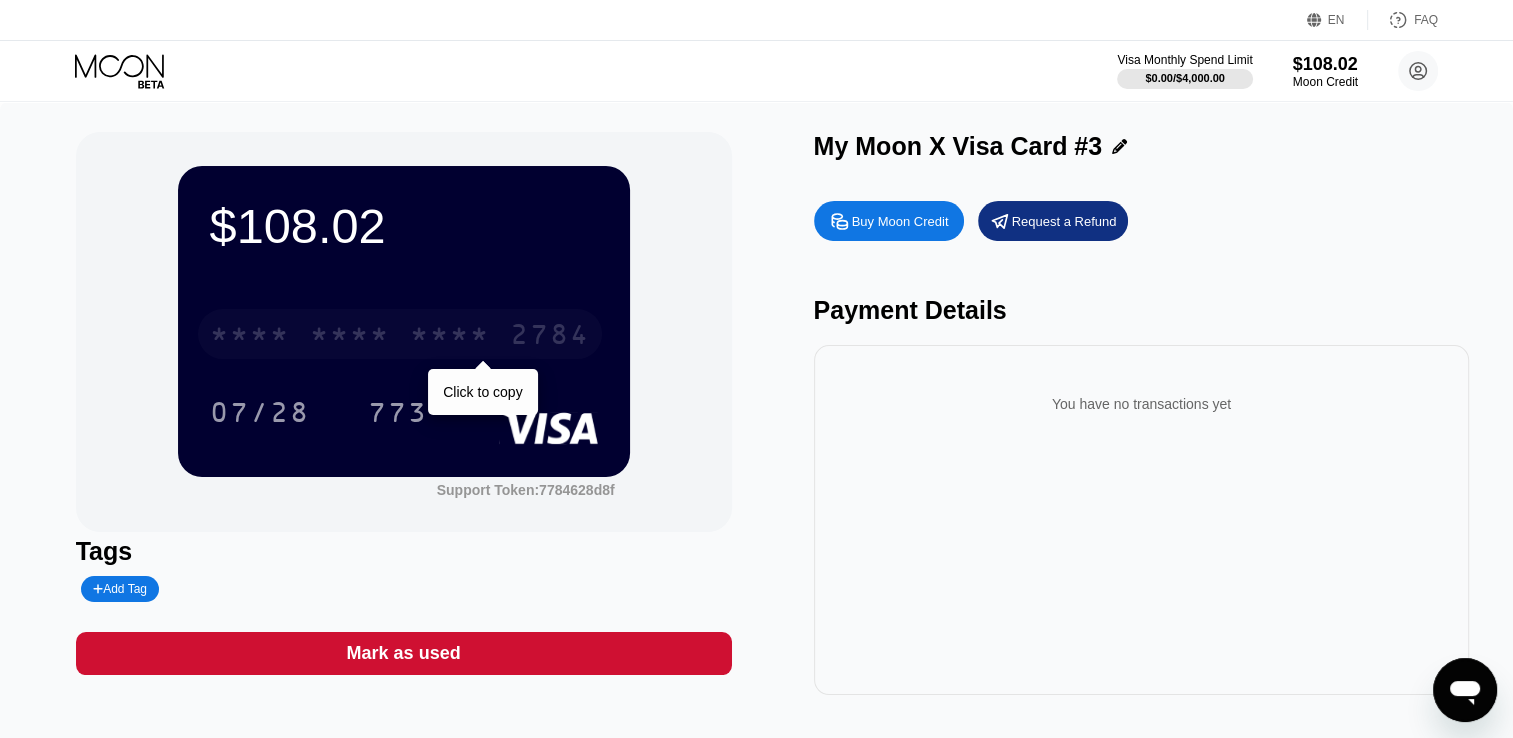 click on "2784" at bounding box center (550, 337) 